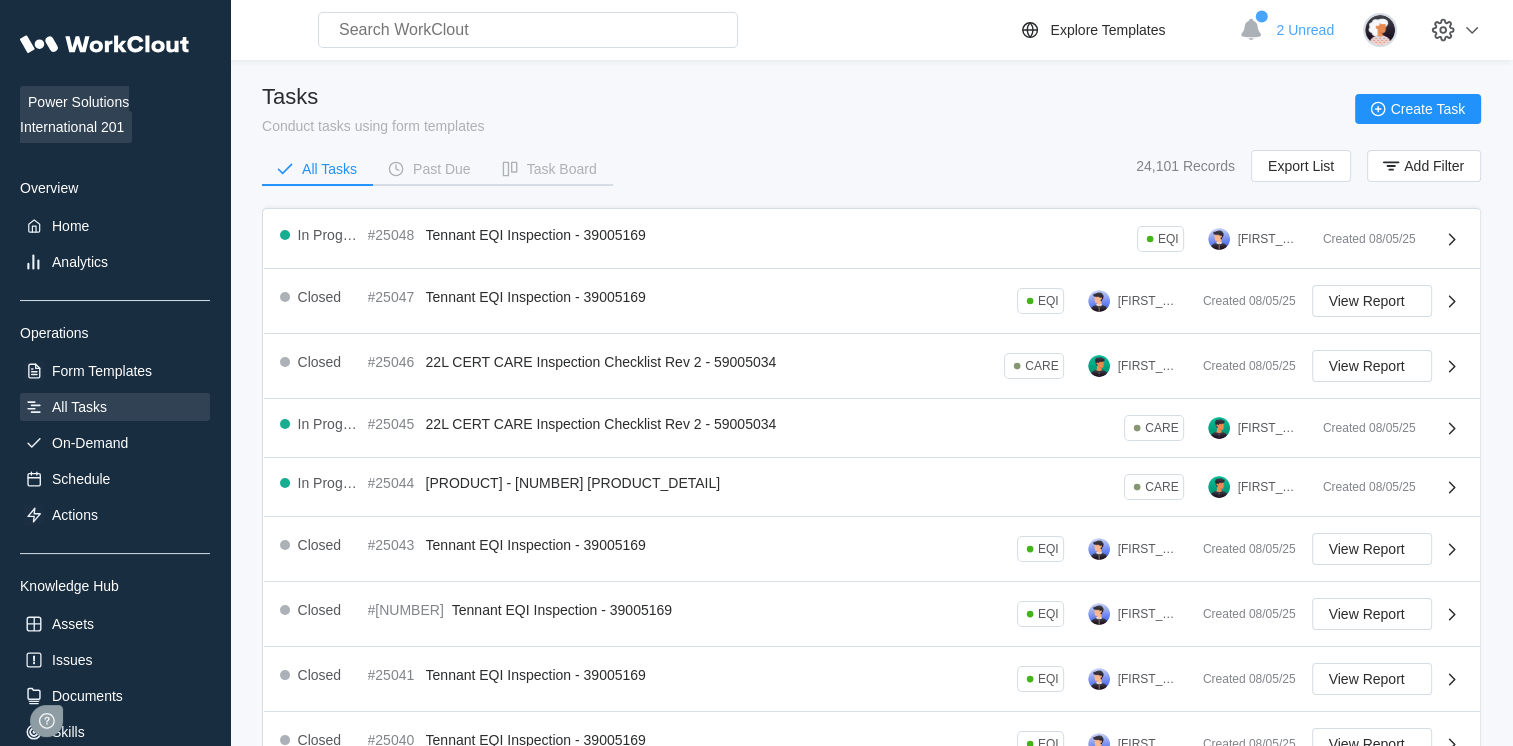 scroll, scrollTop: 0, scrollLeft: 0, axis: both 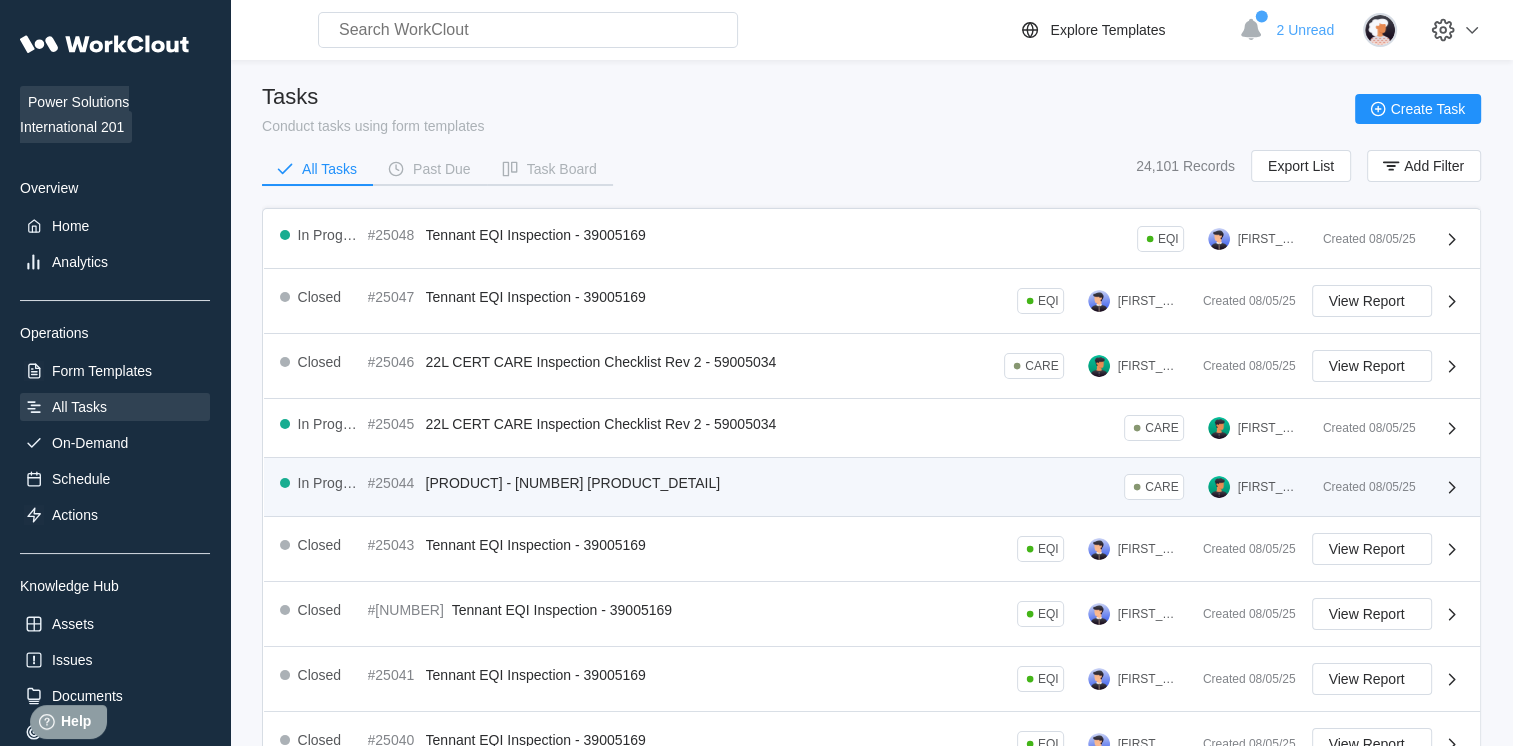 click on "Created 08/05/25" at bounding box center [1366, 487] 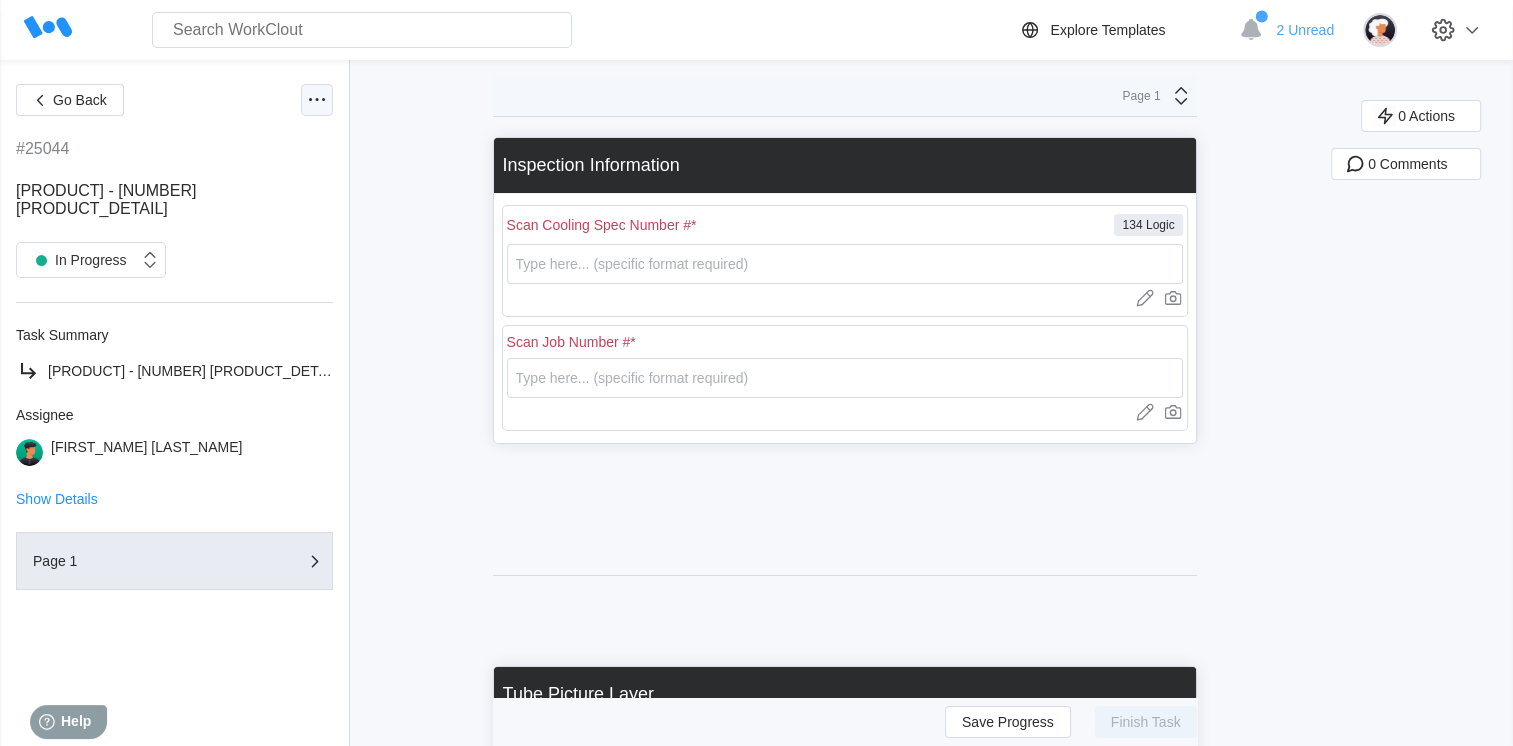 click 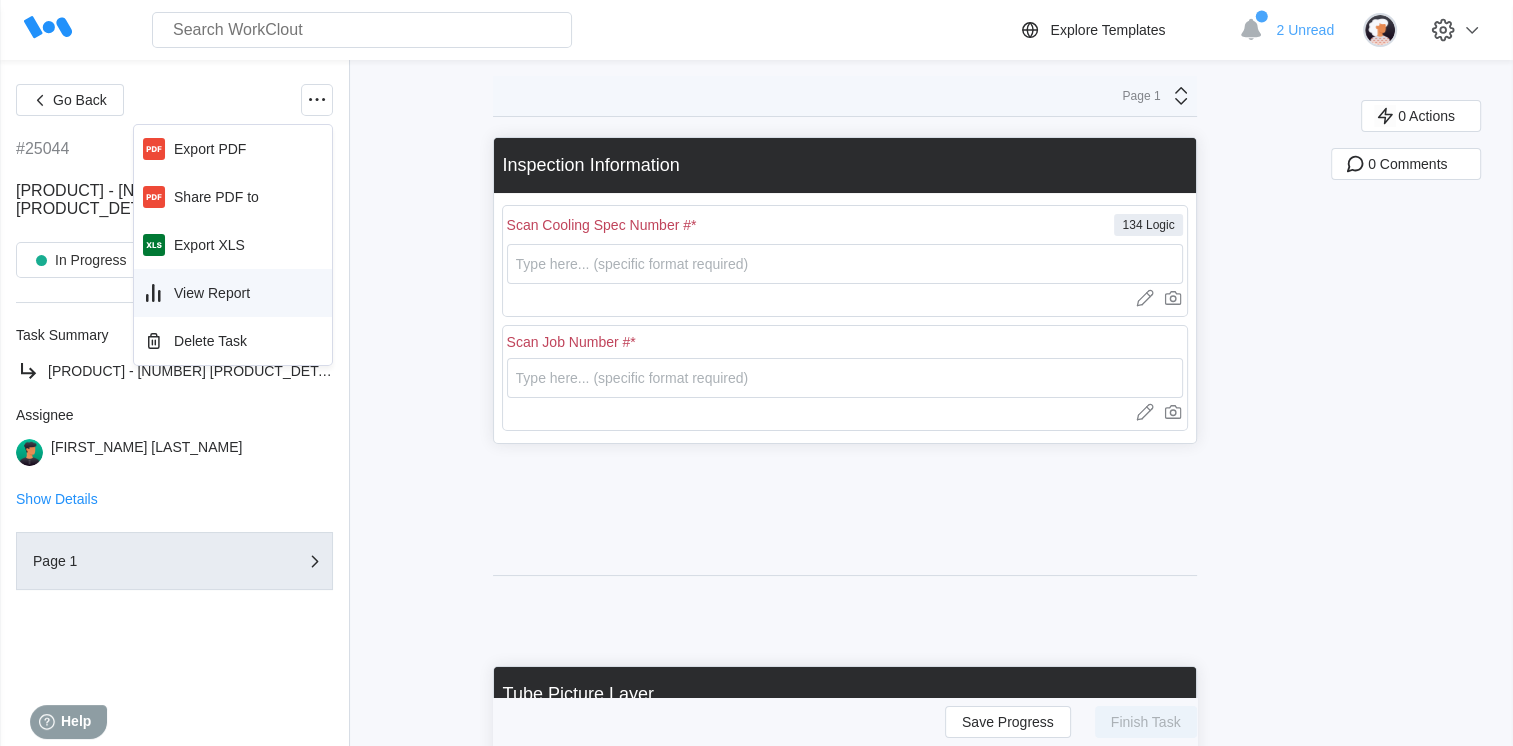 click on "View Report" at bounding box center (233, 293) 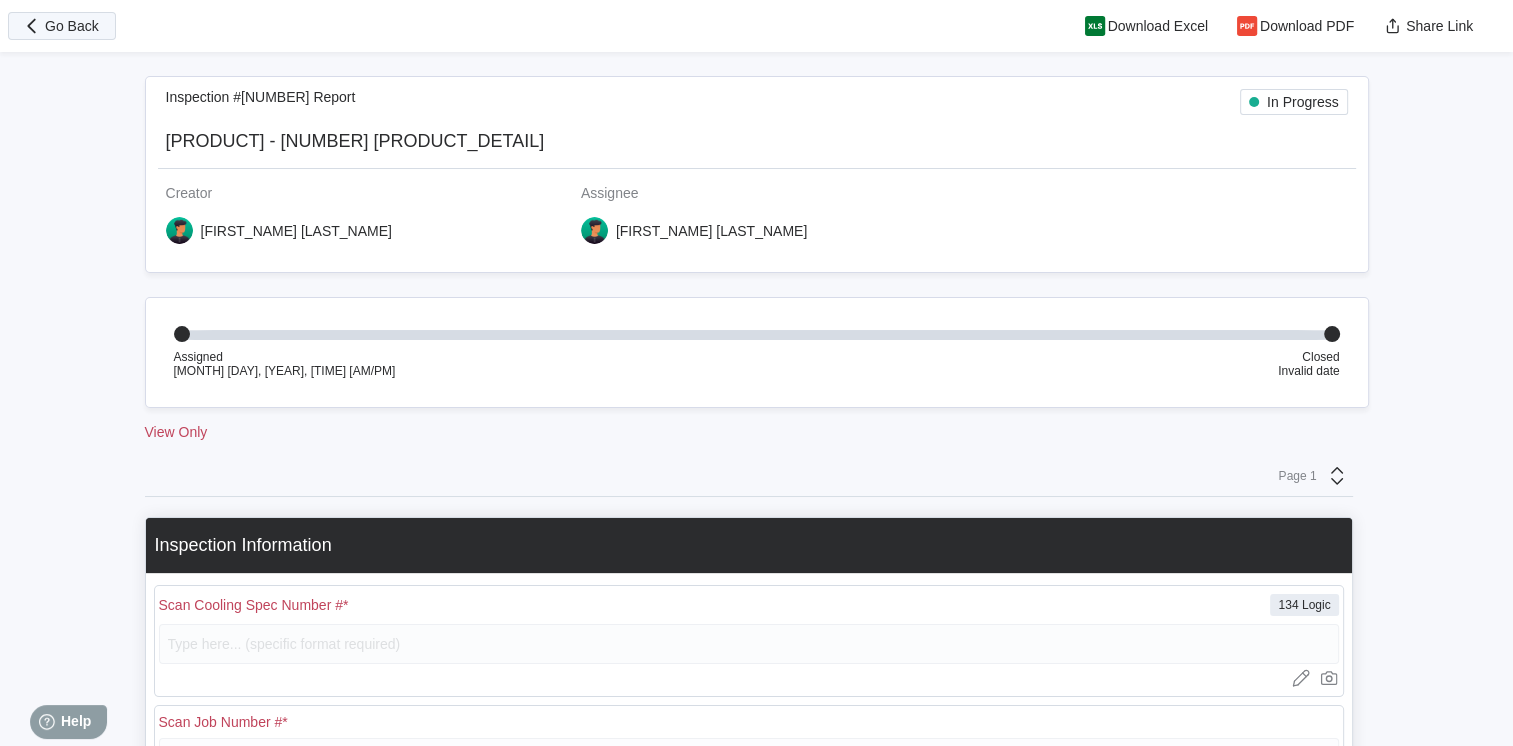 click on "Go Back" at bounding box center [72, 26] 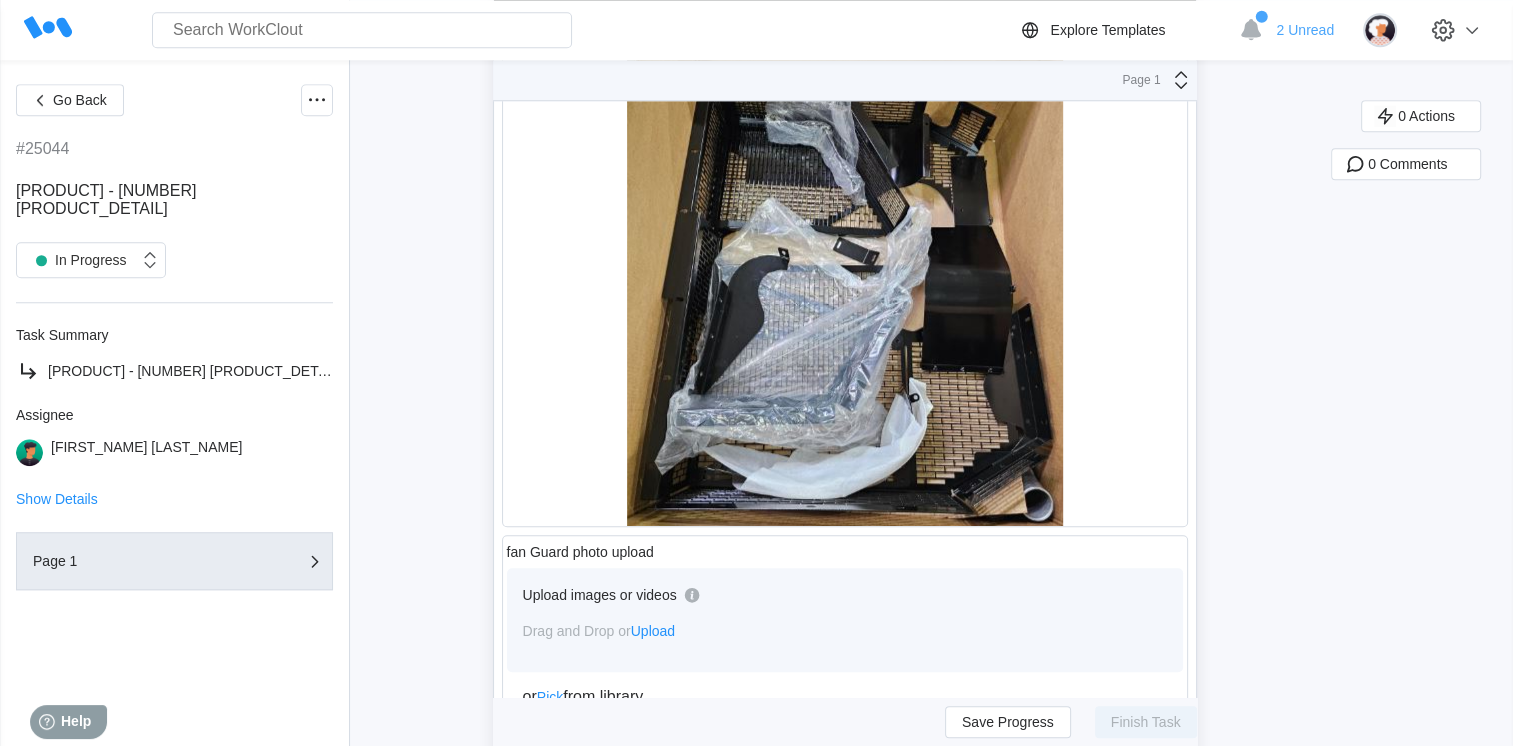 scroll, scrollTop: 1943, scrollLeft: 0, axis: vertical 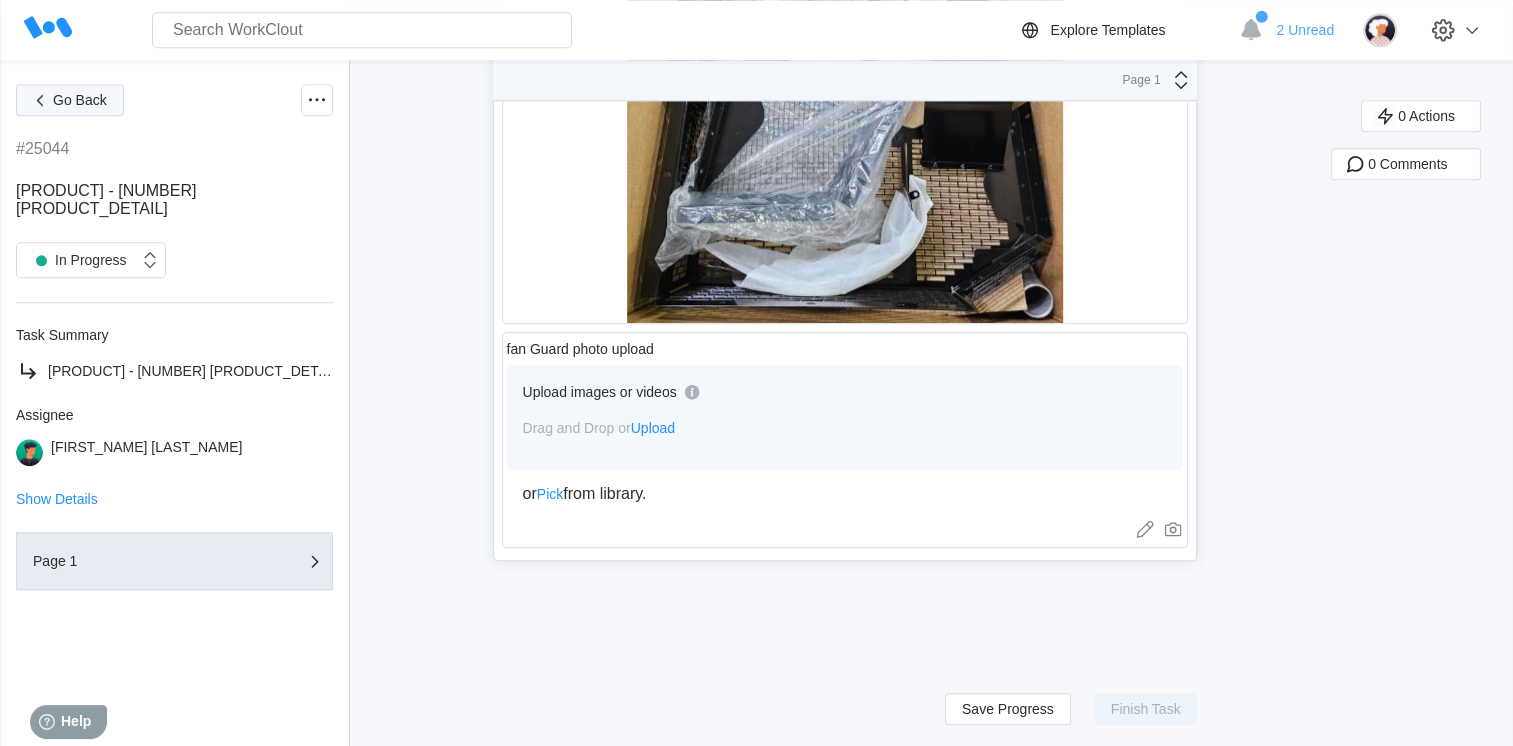 click 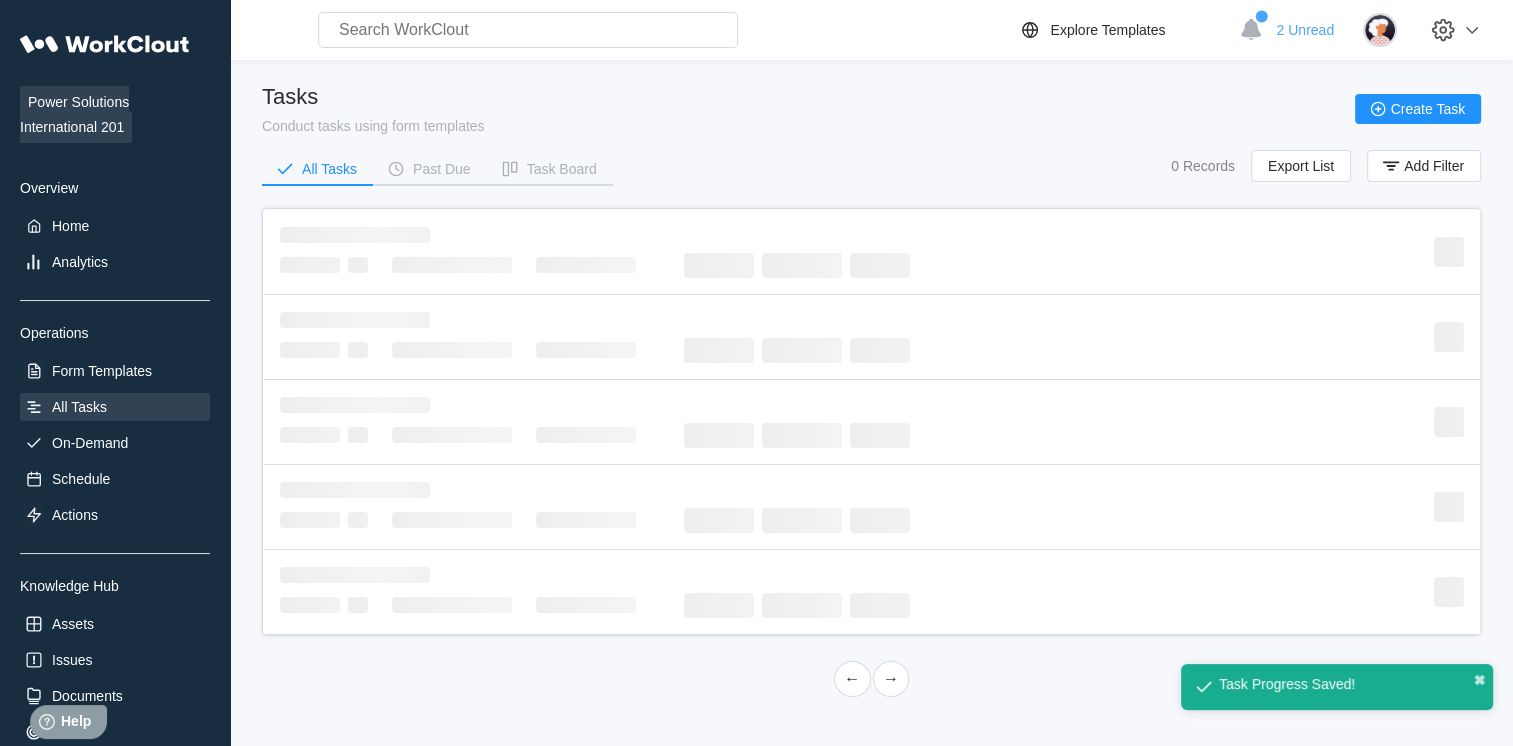 scroll, scrollTop: 0, scrollLeft: 0, axis: both 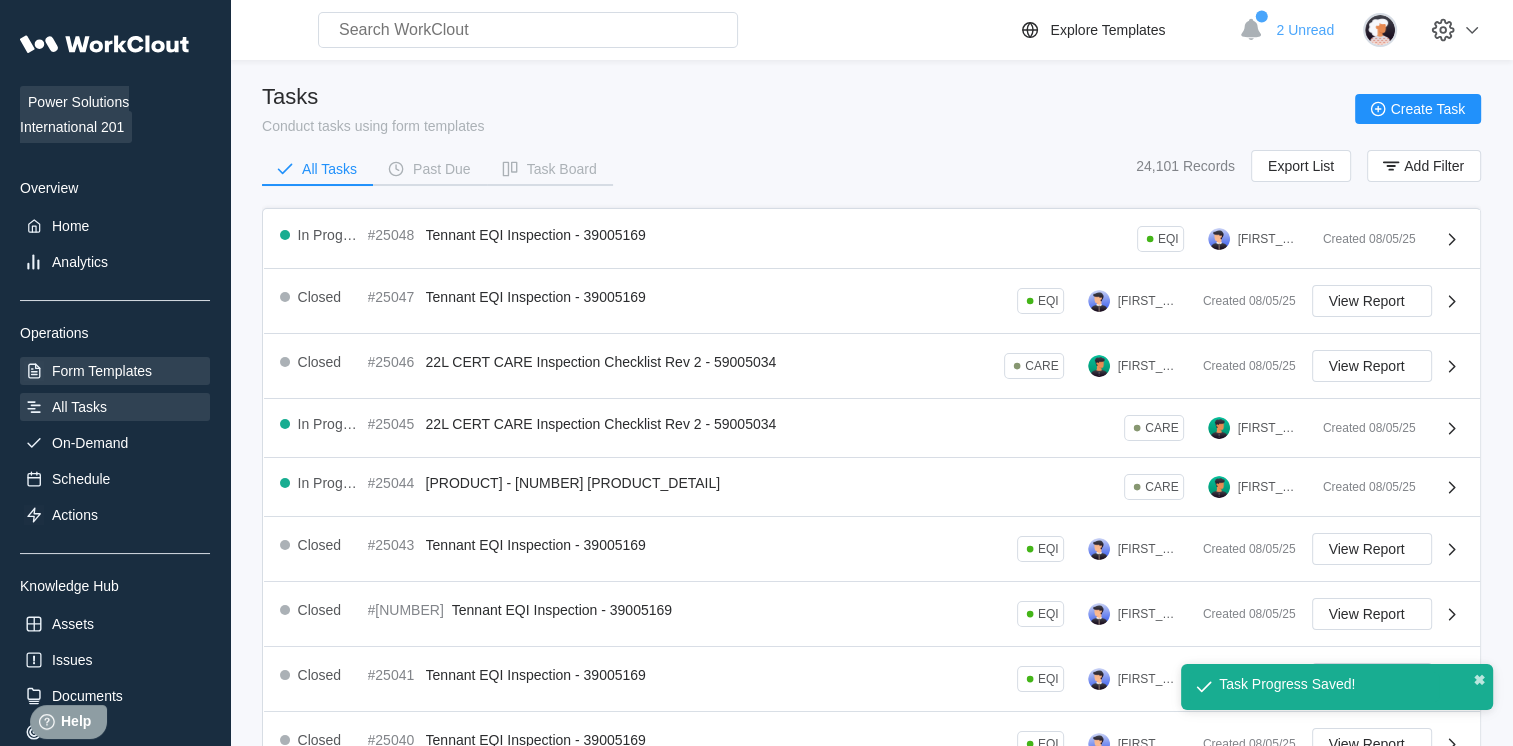 click on "Form Templates" at bounding box center [115, 371] 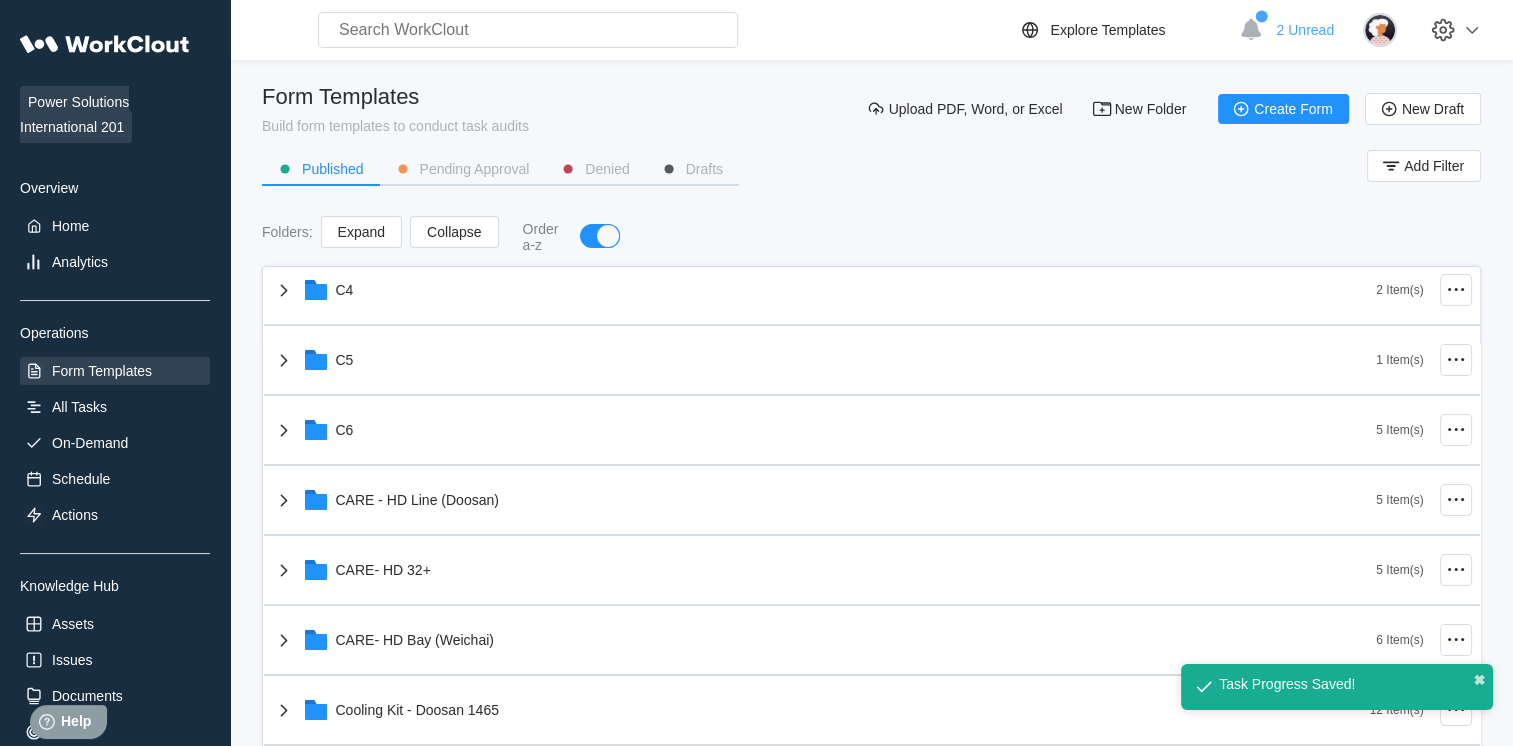 scroll, scrollTop: 432, scrollLeft: 0, axis: vertical 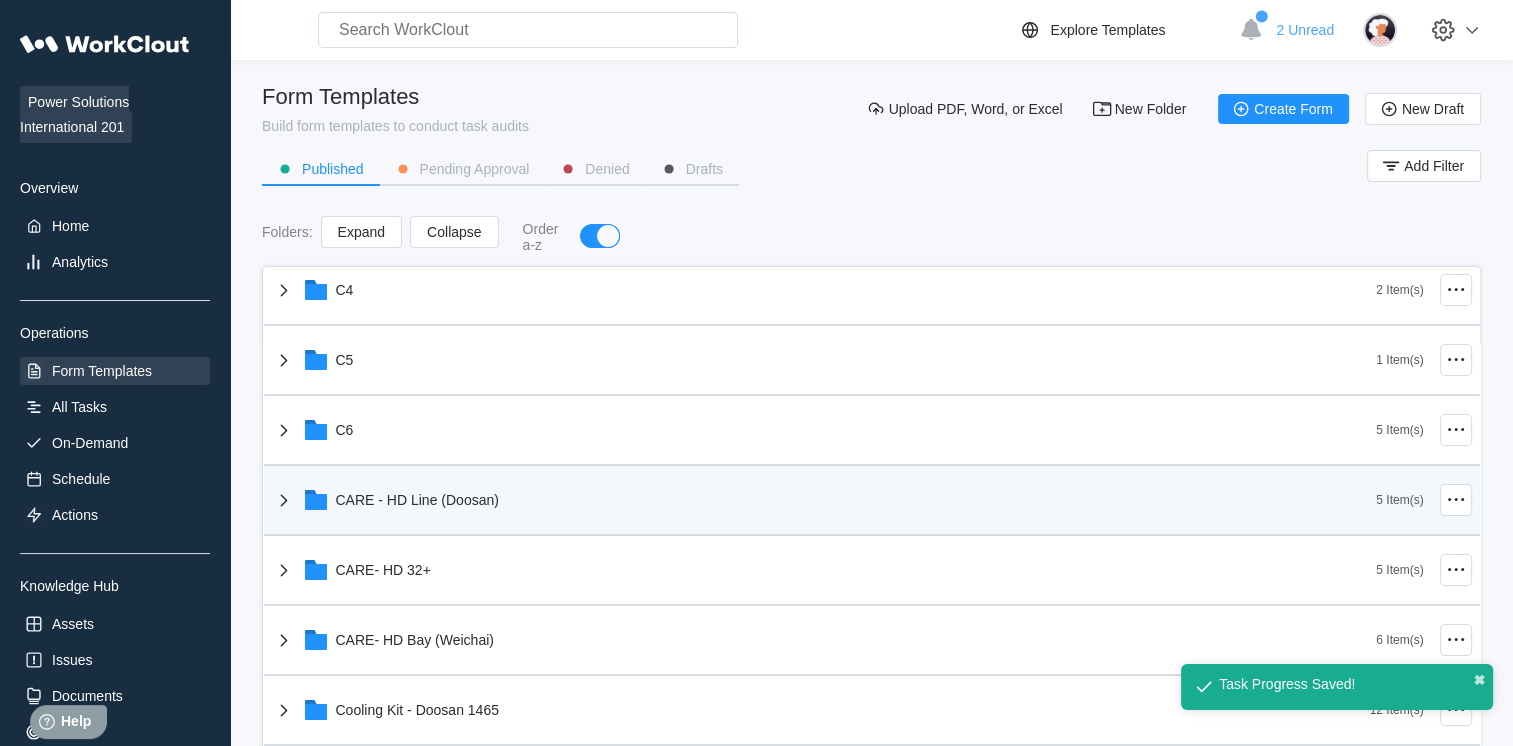 click on "CARE - HD Line (Doosan)" at bounding box center (824, 500) 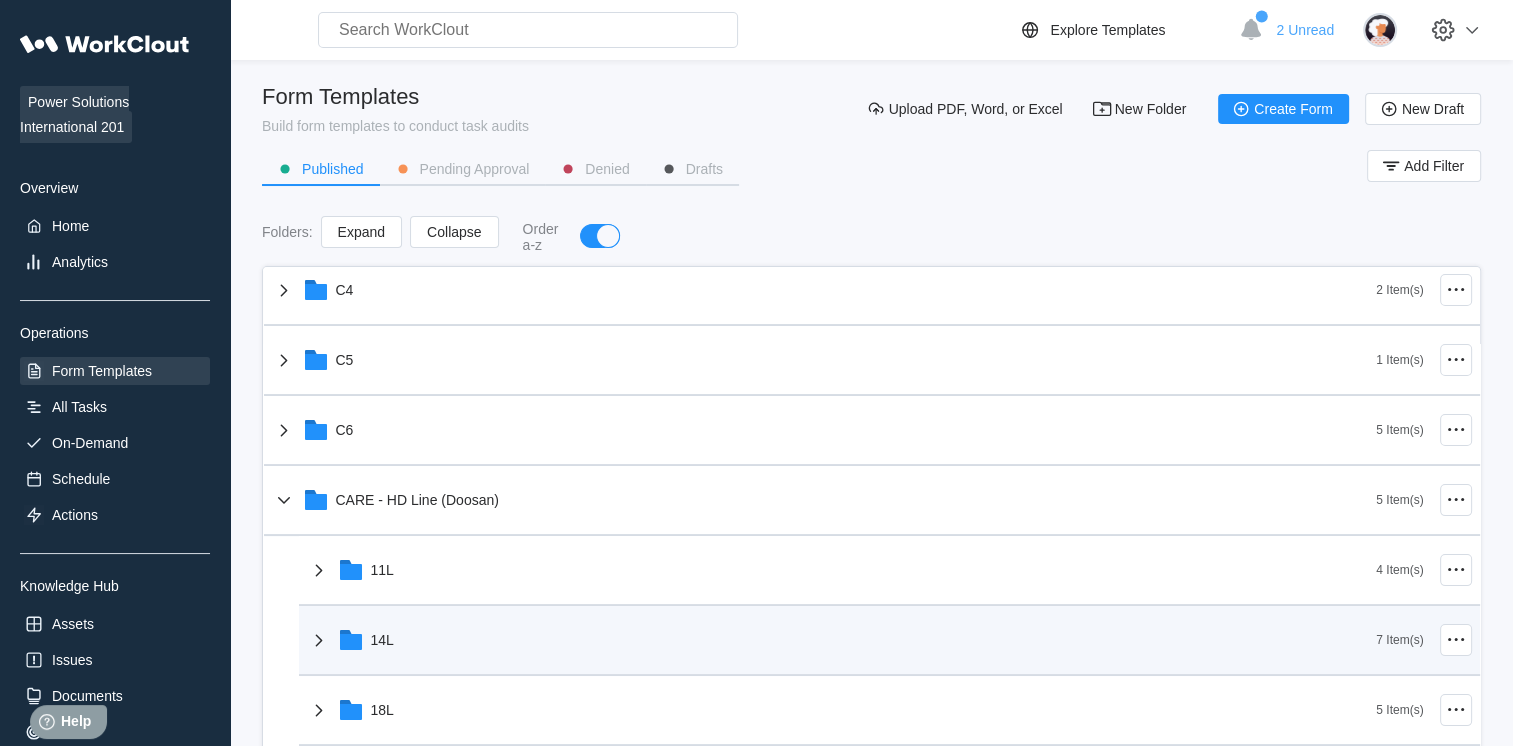 scroll, scrollTop: 795, scrollLeft: 0, axis: vertical 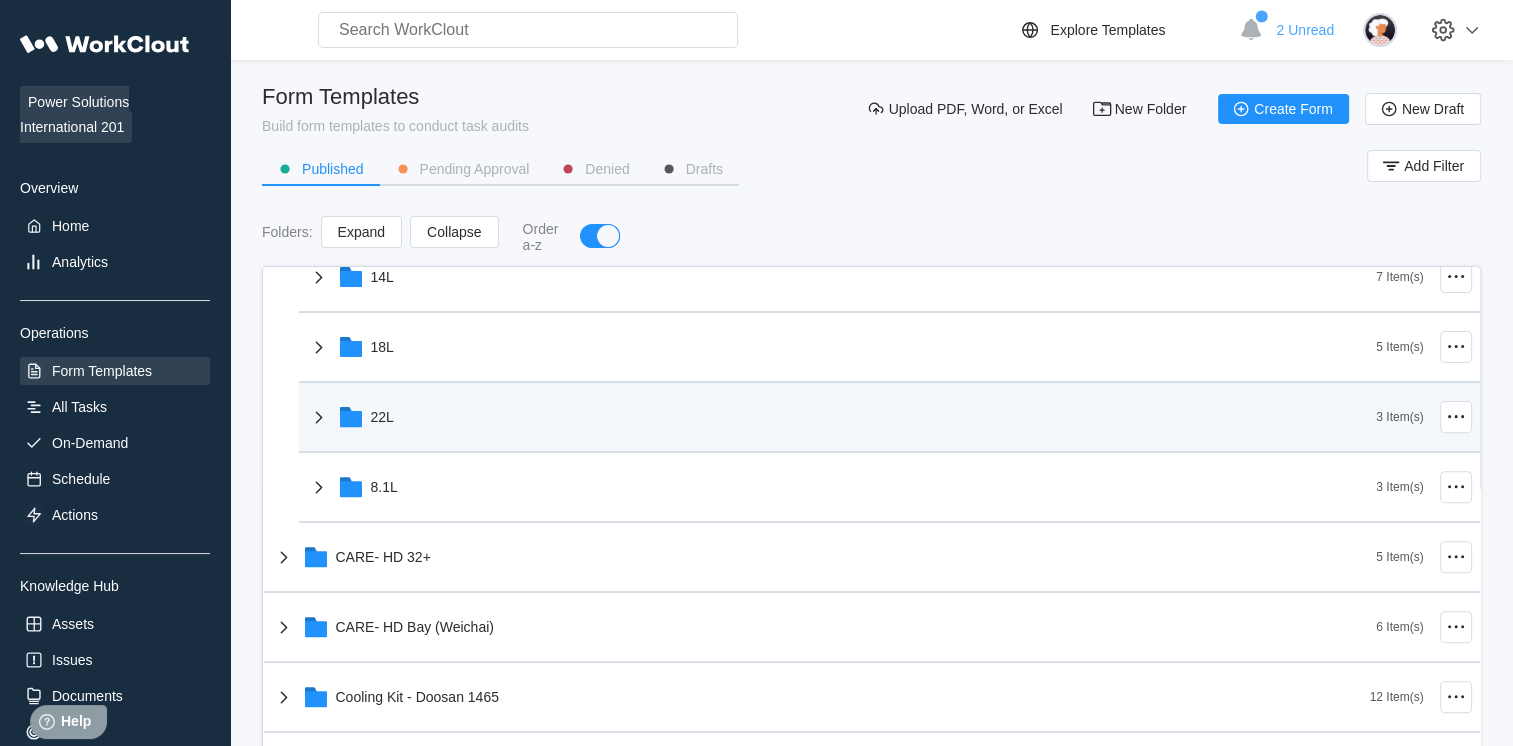 click on "22L" at bounding box center [842, 417] 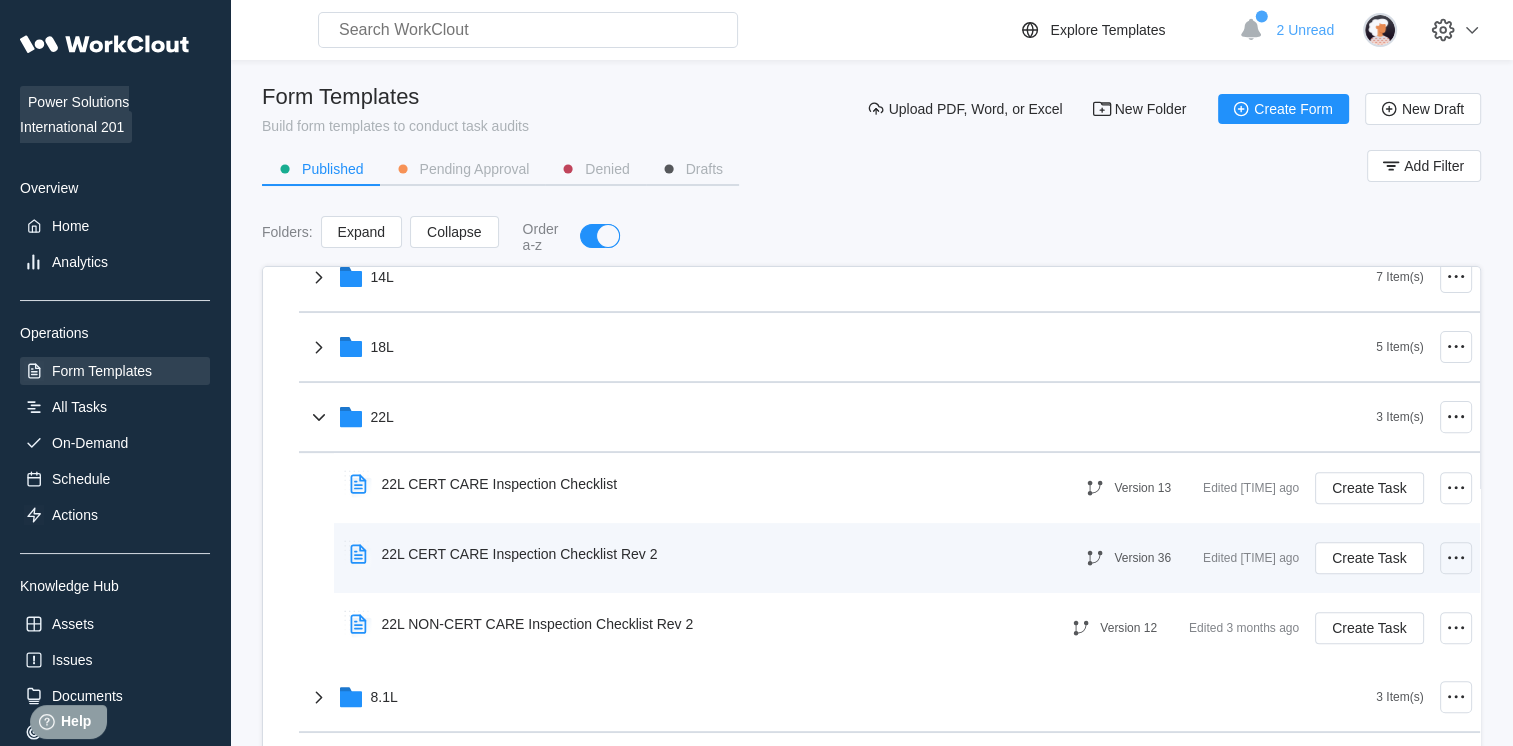 click 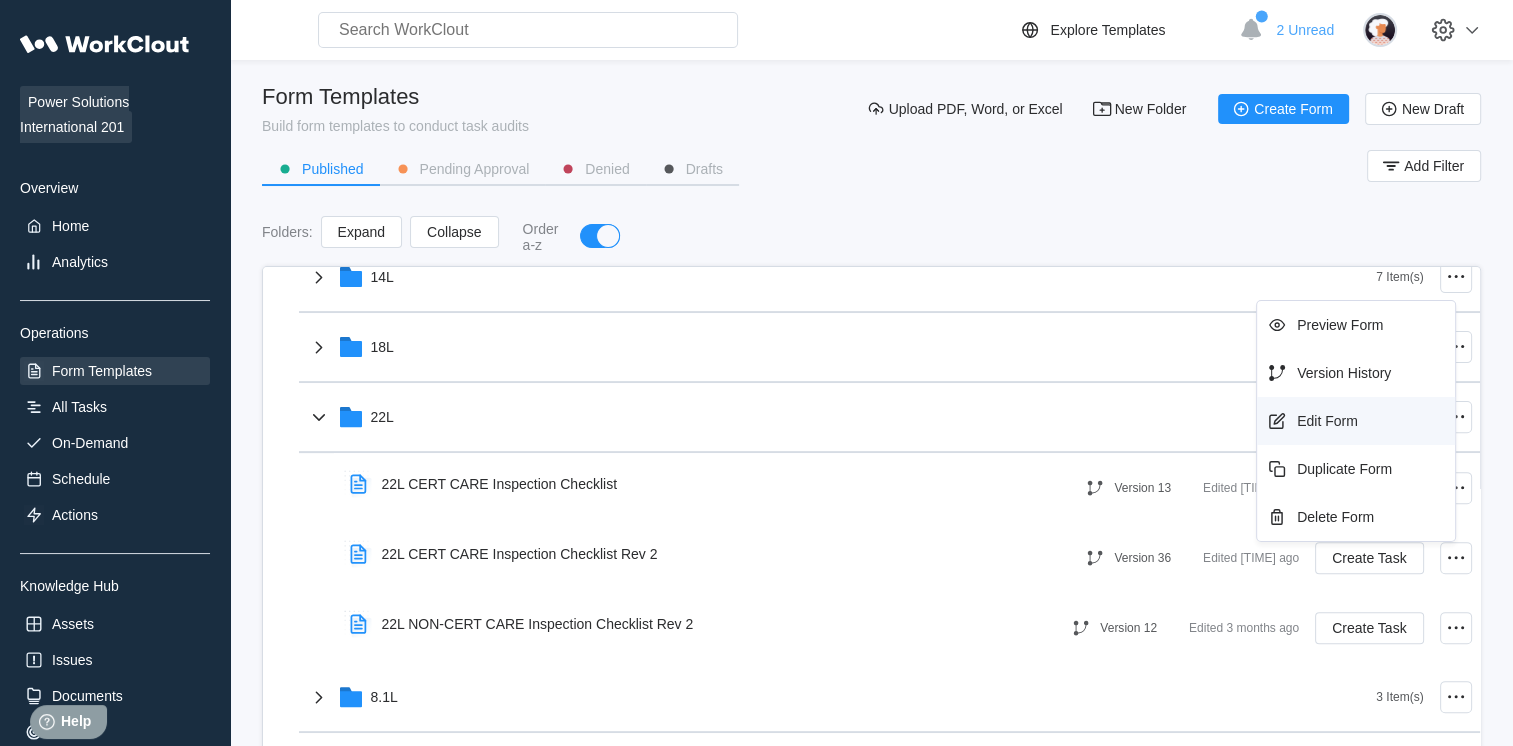 click on "Edit Form" at bounding box center [1327, 421] 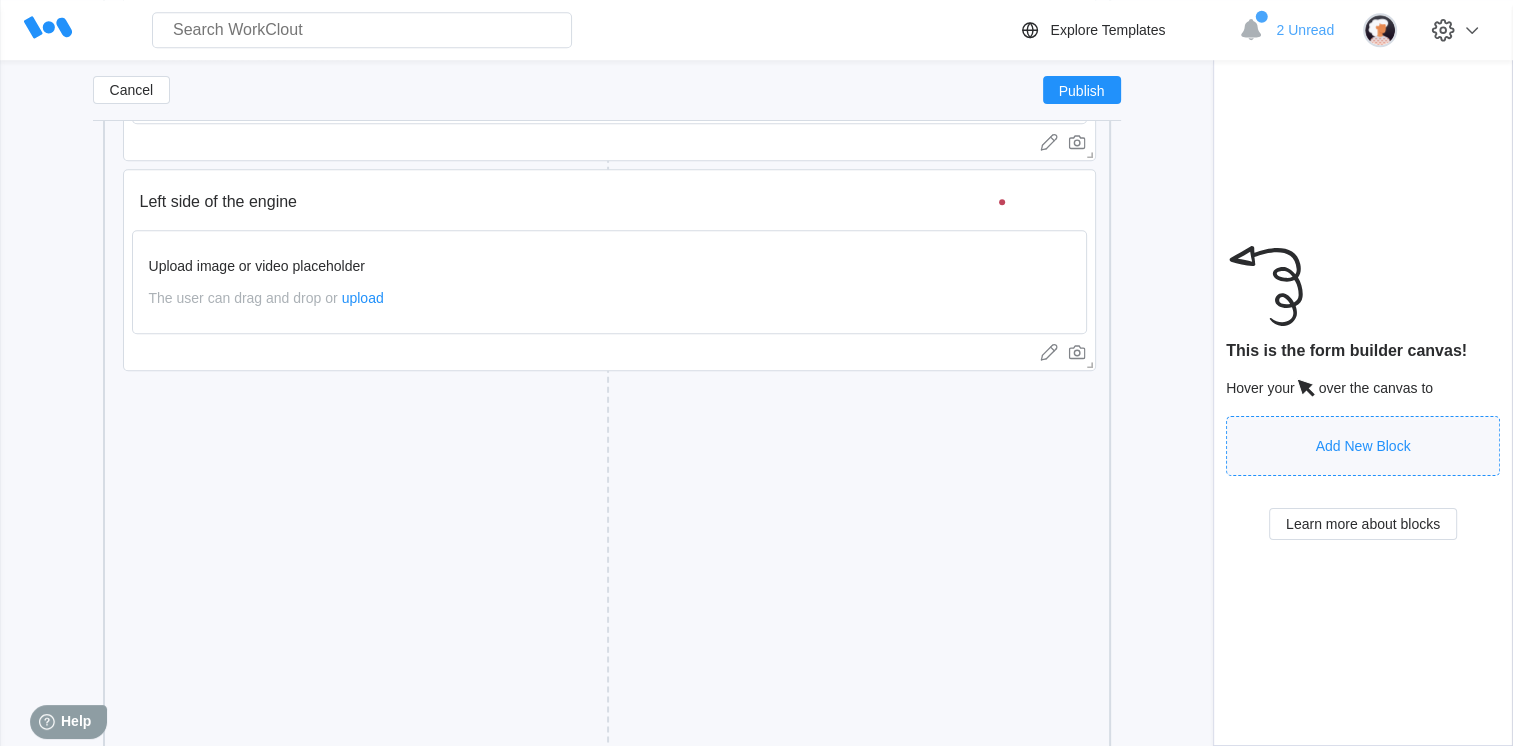 scroll, scrollTop: 9390, scrollLeft: 0, axis: vertical 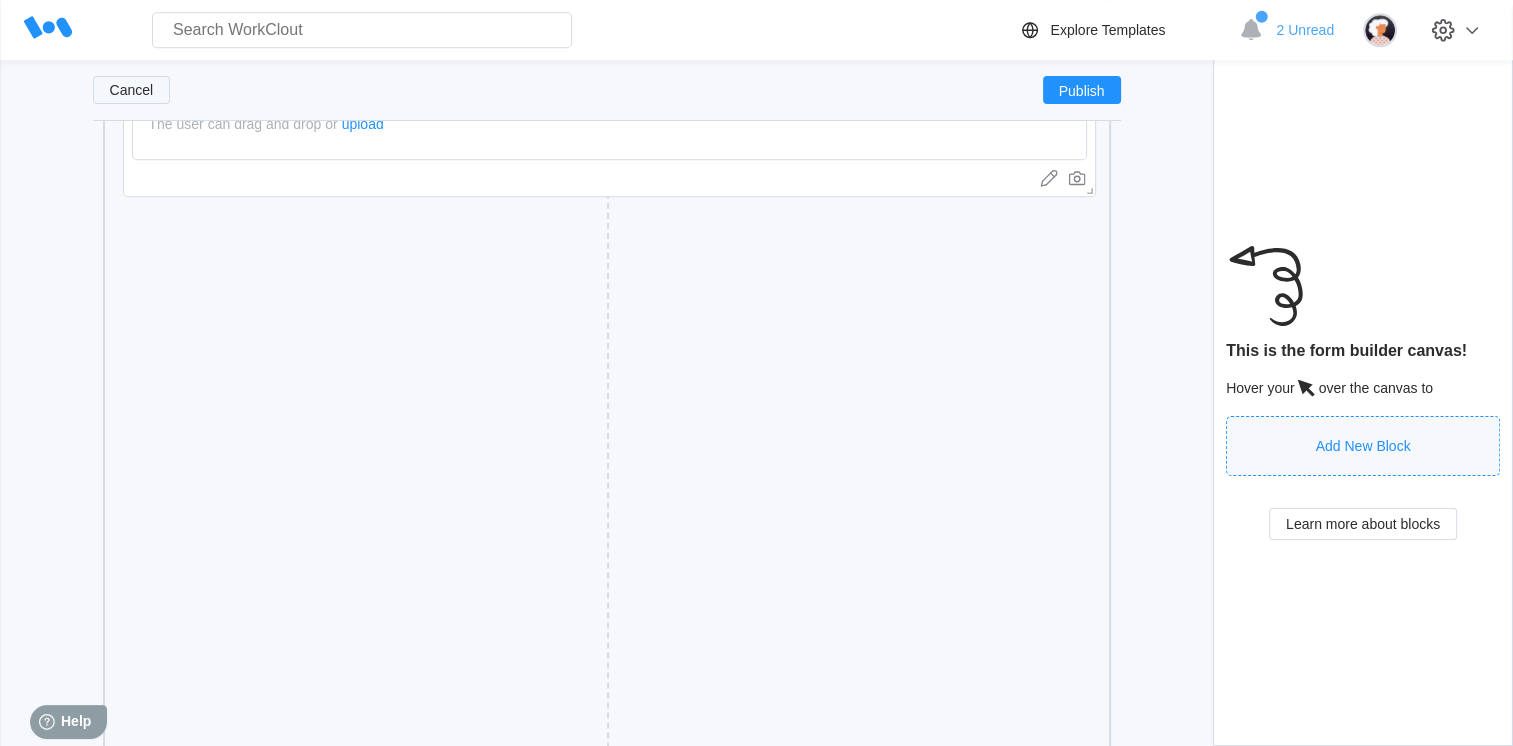 click on "Cancel" at bounding box center [132, 90] 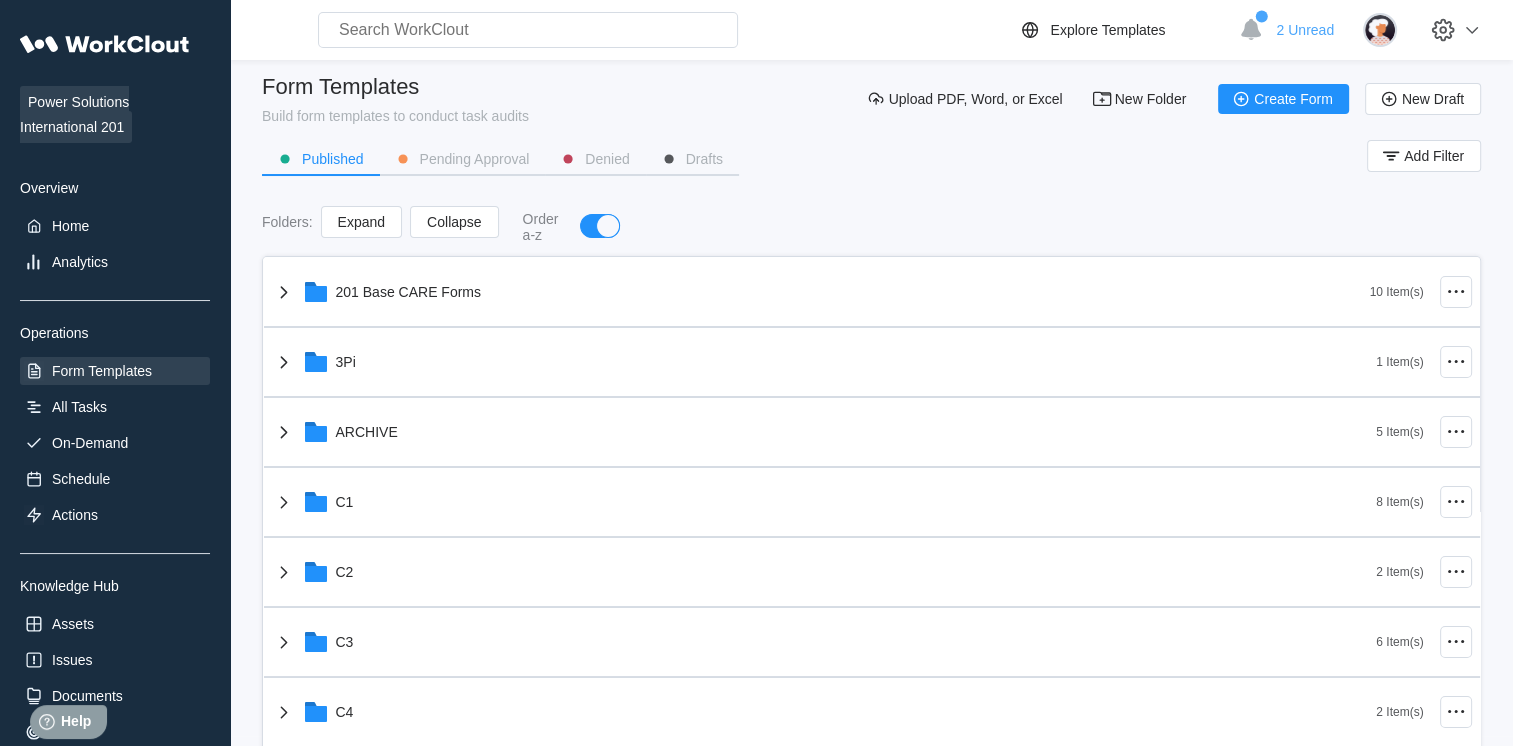 scroll, scrollTop: 0, scrollLeft: 0, axis: both 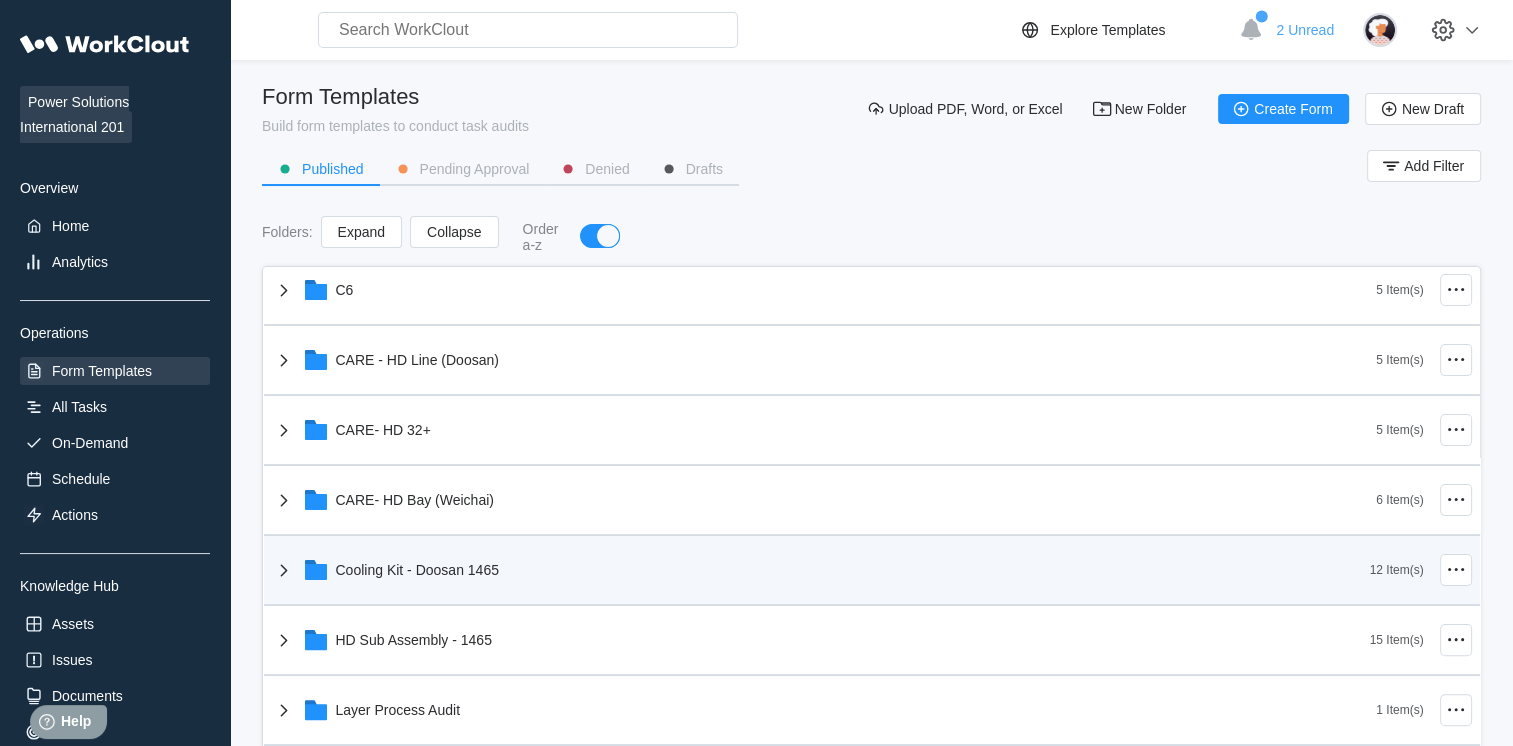 click on "Cooling Kit - Doosan 1465" at bounding box center [821, 570] 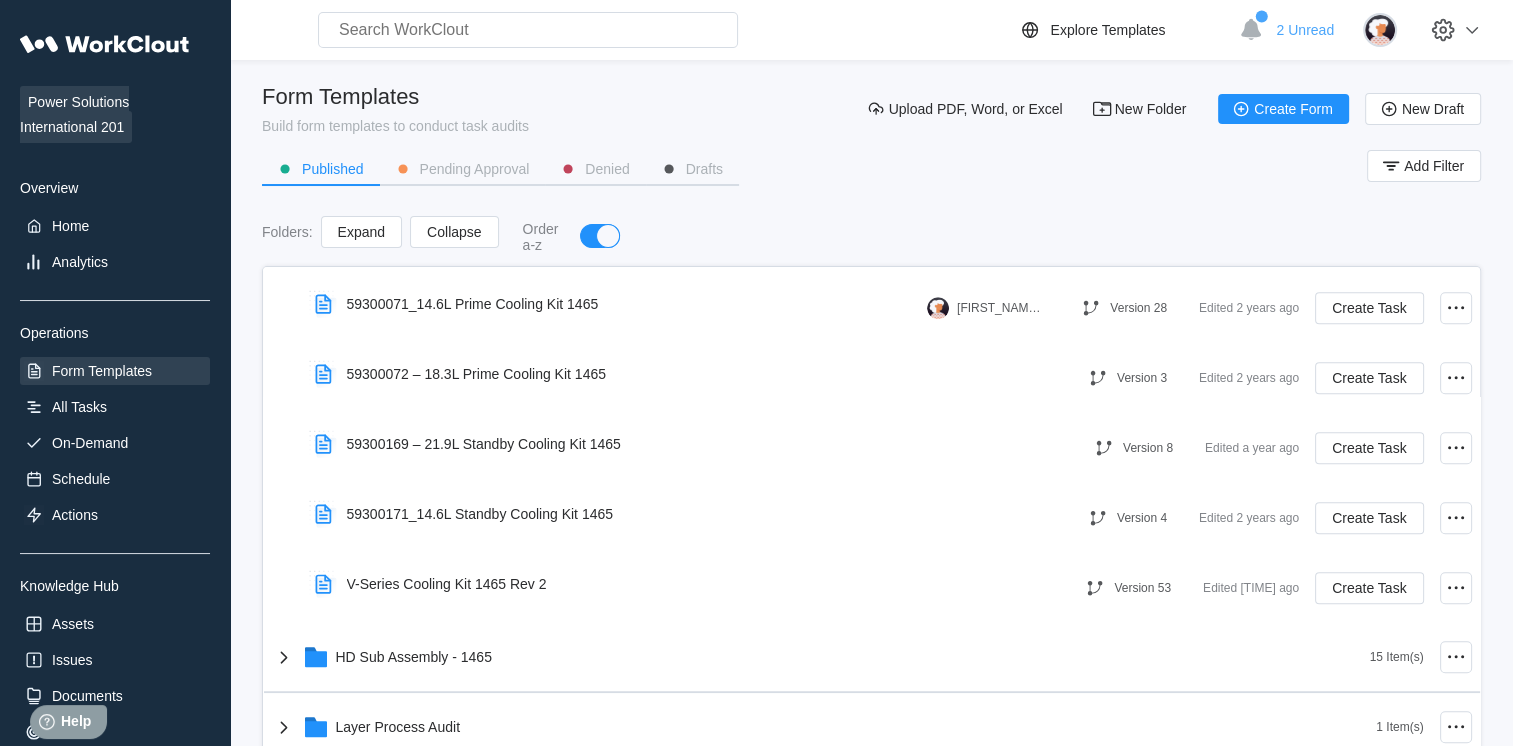 scroll, scrollTop: 1396, scrollLeft: 0, axis: vertical 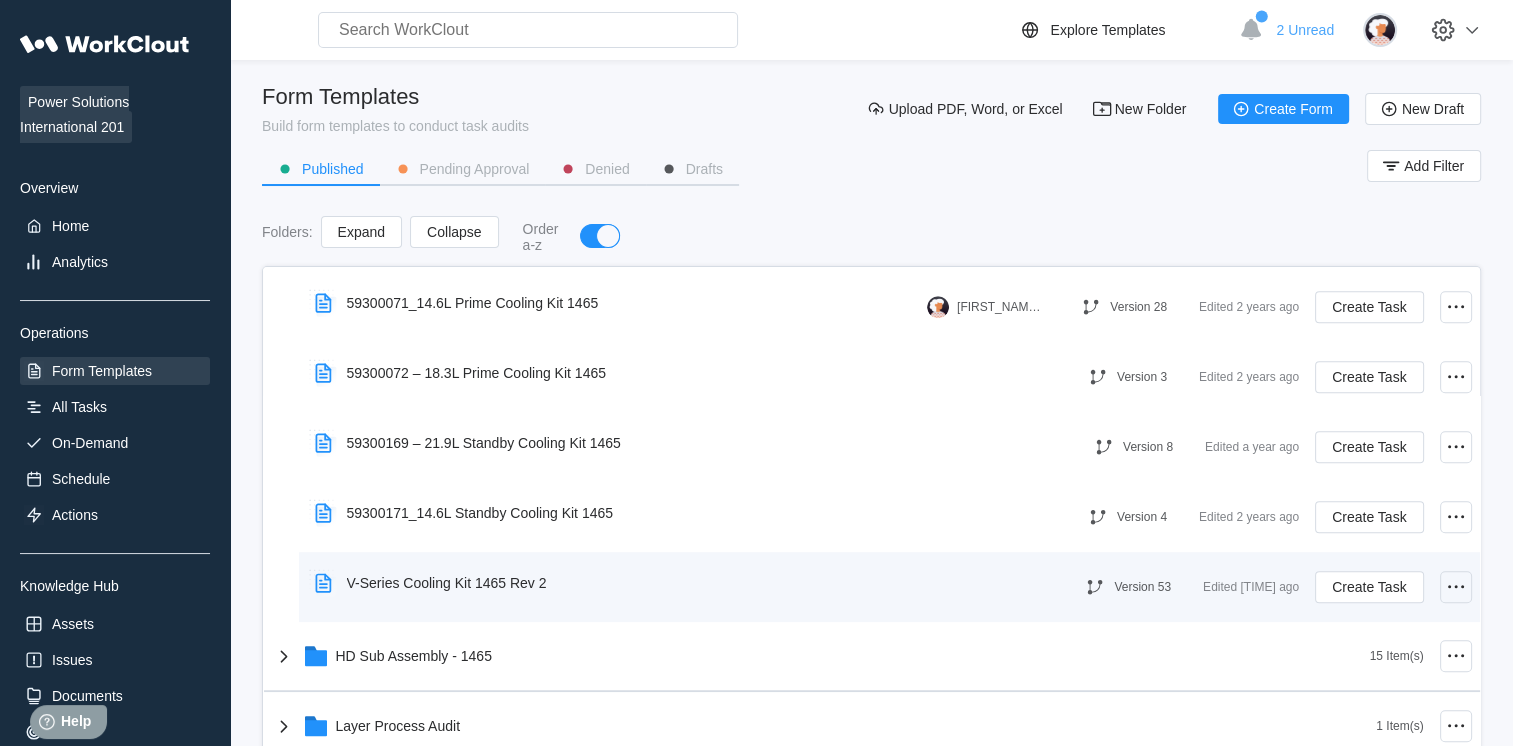 click 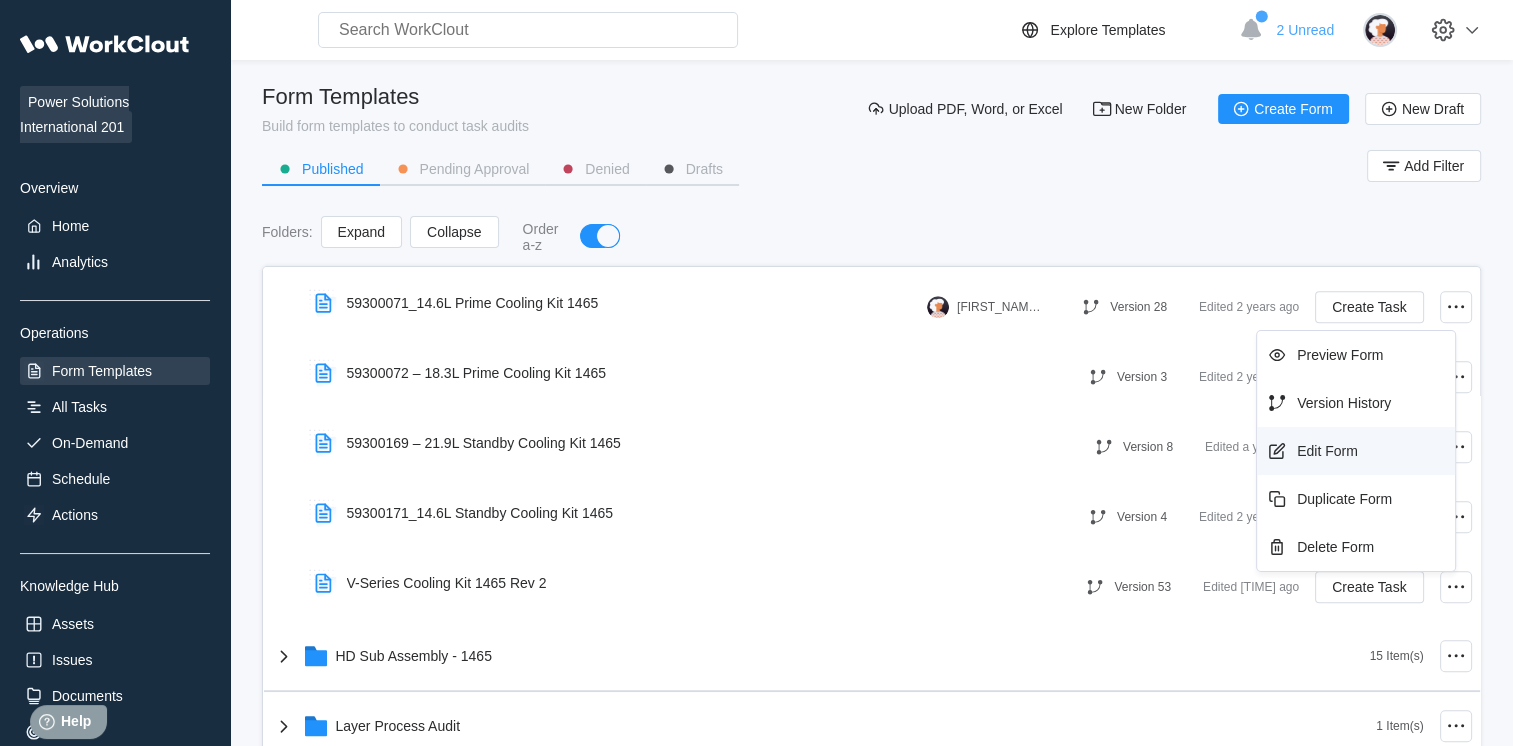 click on "Edit Form" at bounding box center (1327, 451) 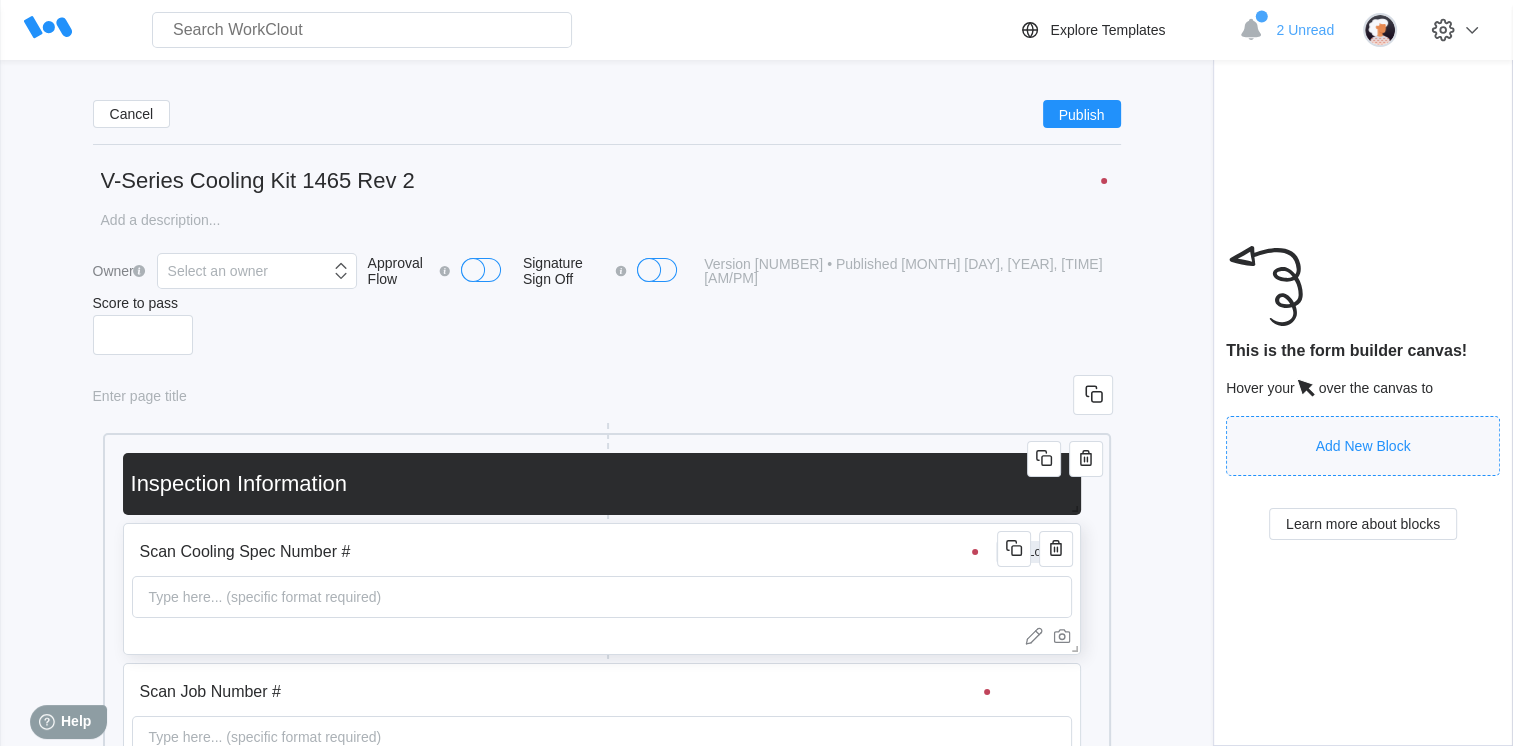 click on "Type here... (specific format required)" at bounding box center (602, 597) 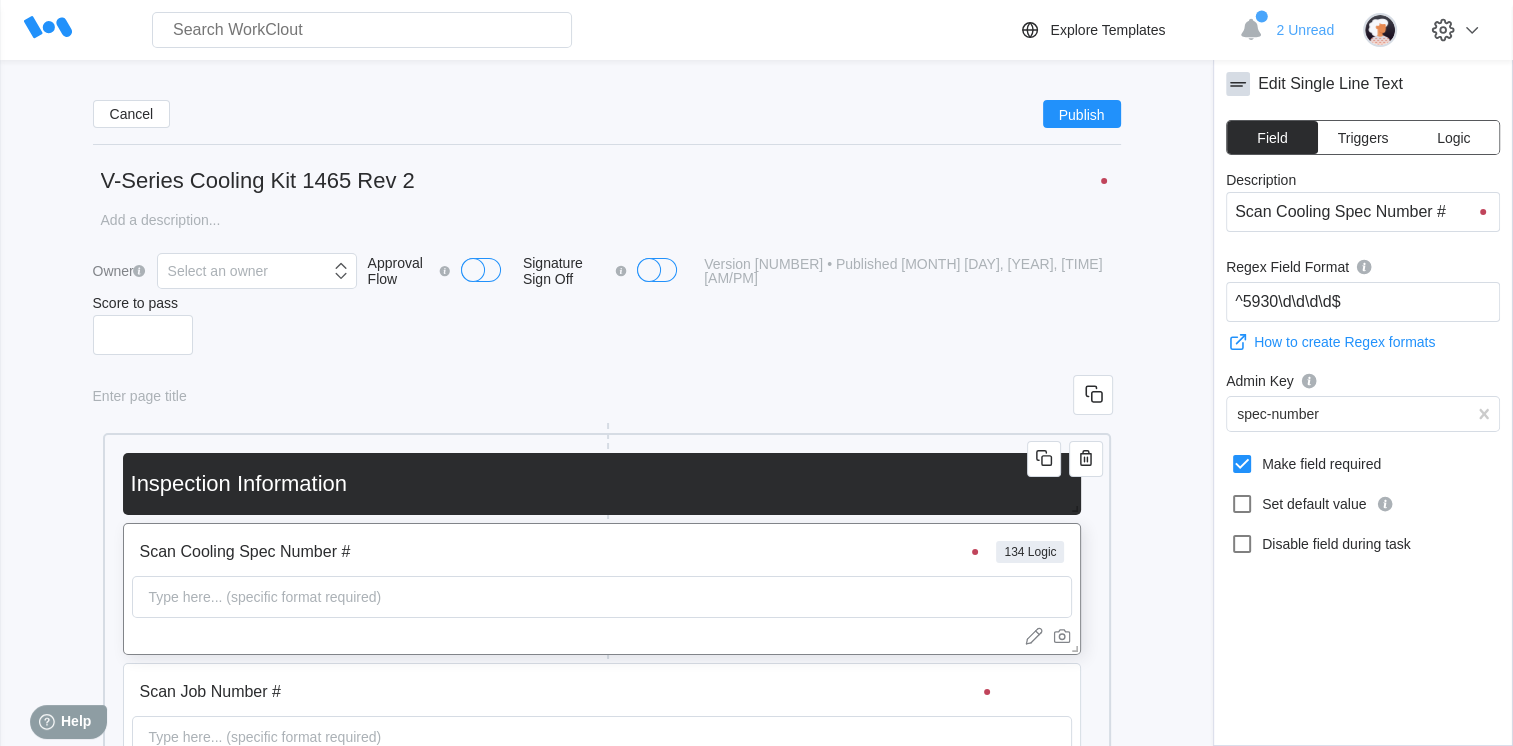 scroll, scrollTop: 99, scrollLeft: 0, axis: vertical 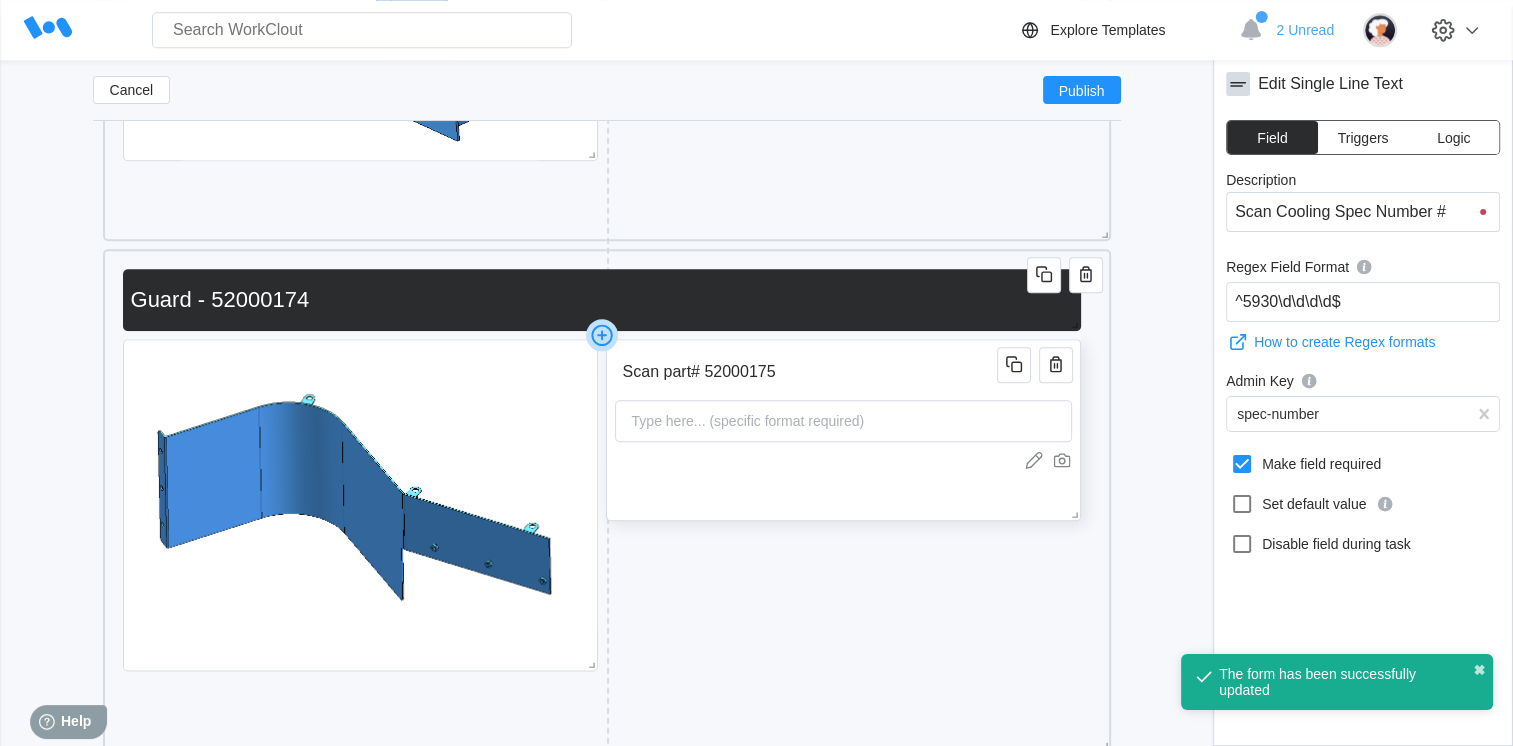 click on "Scan part# 52000175" at bounding box center [809, 372] 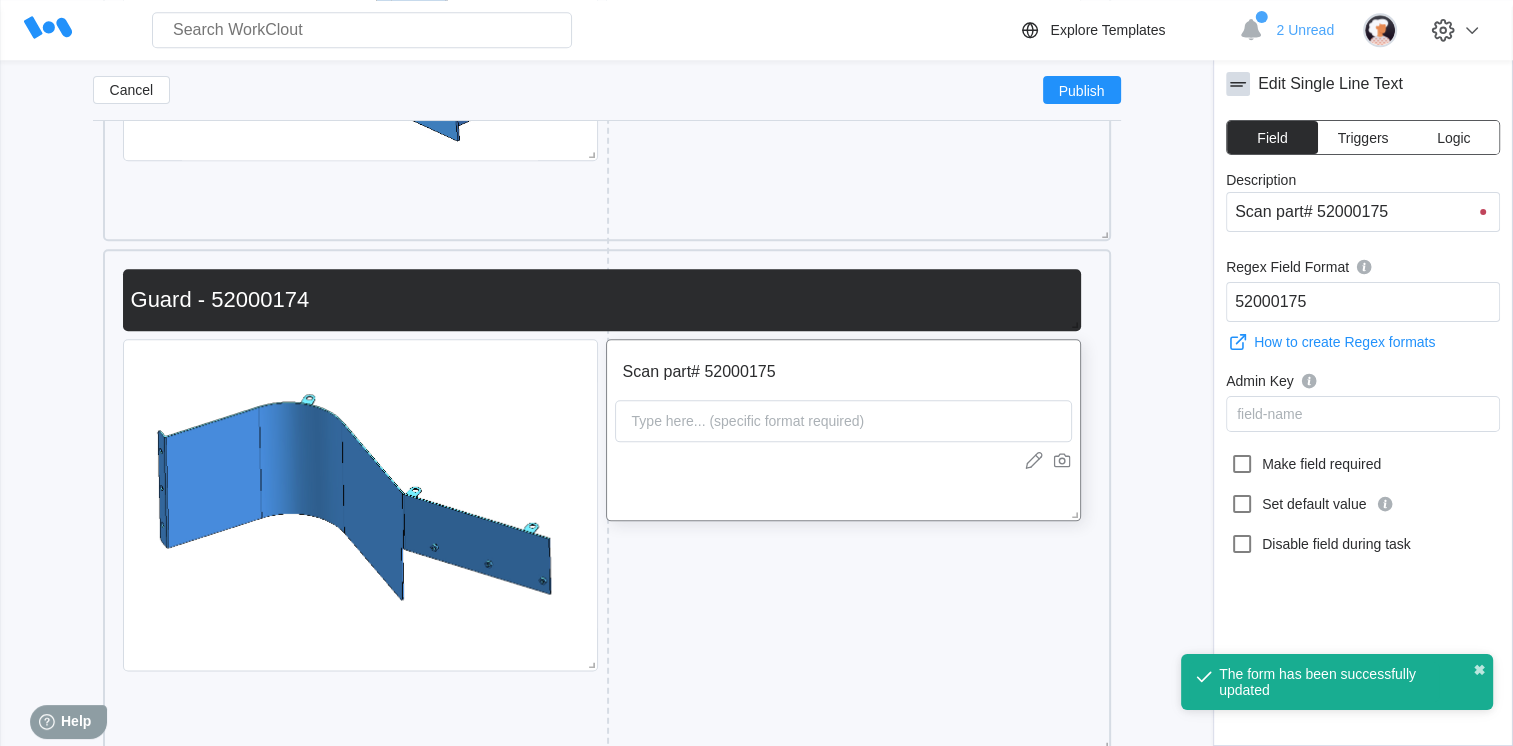 type on "Scan part# 5200017" 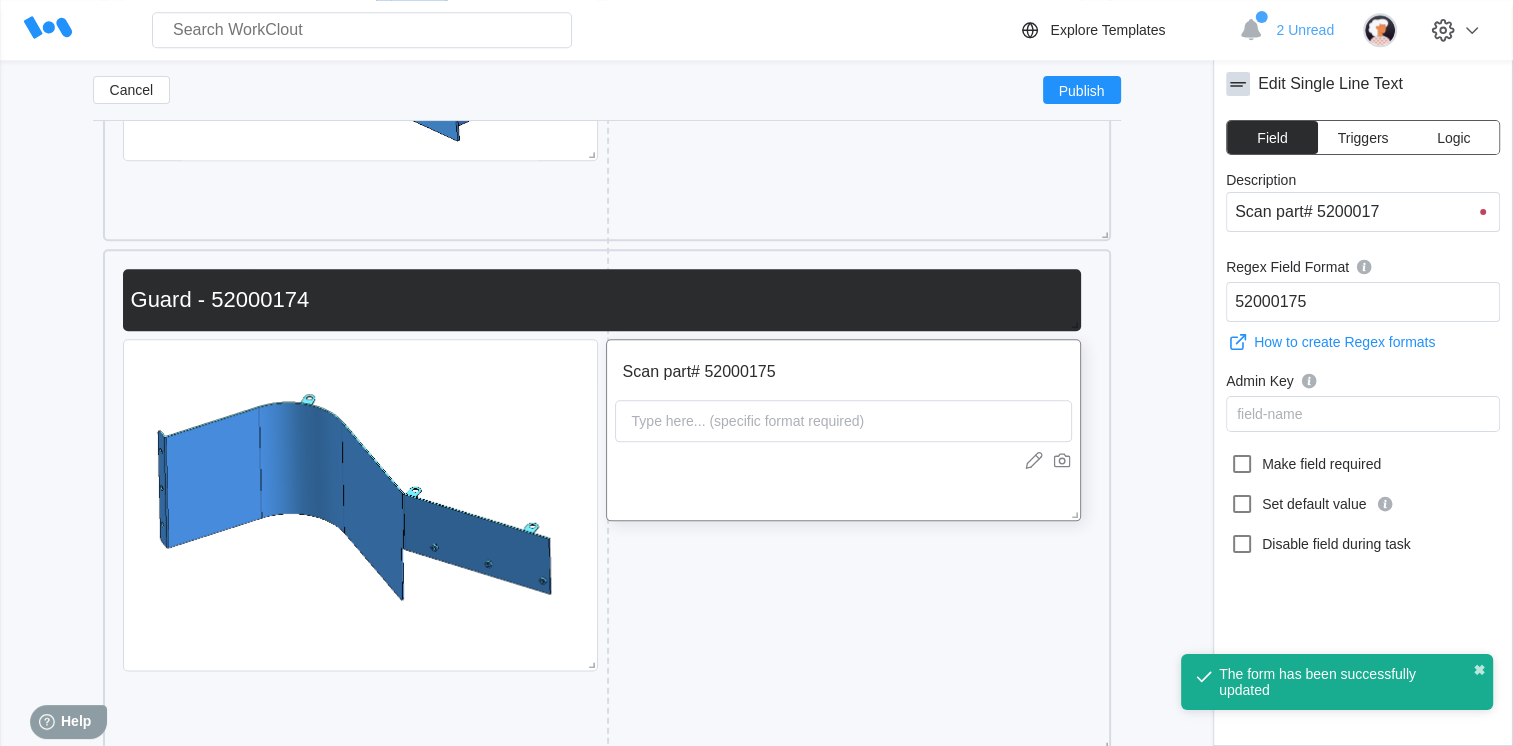 type on "Scan part# 5200017" 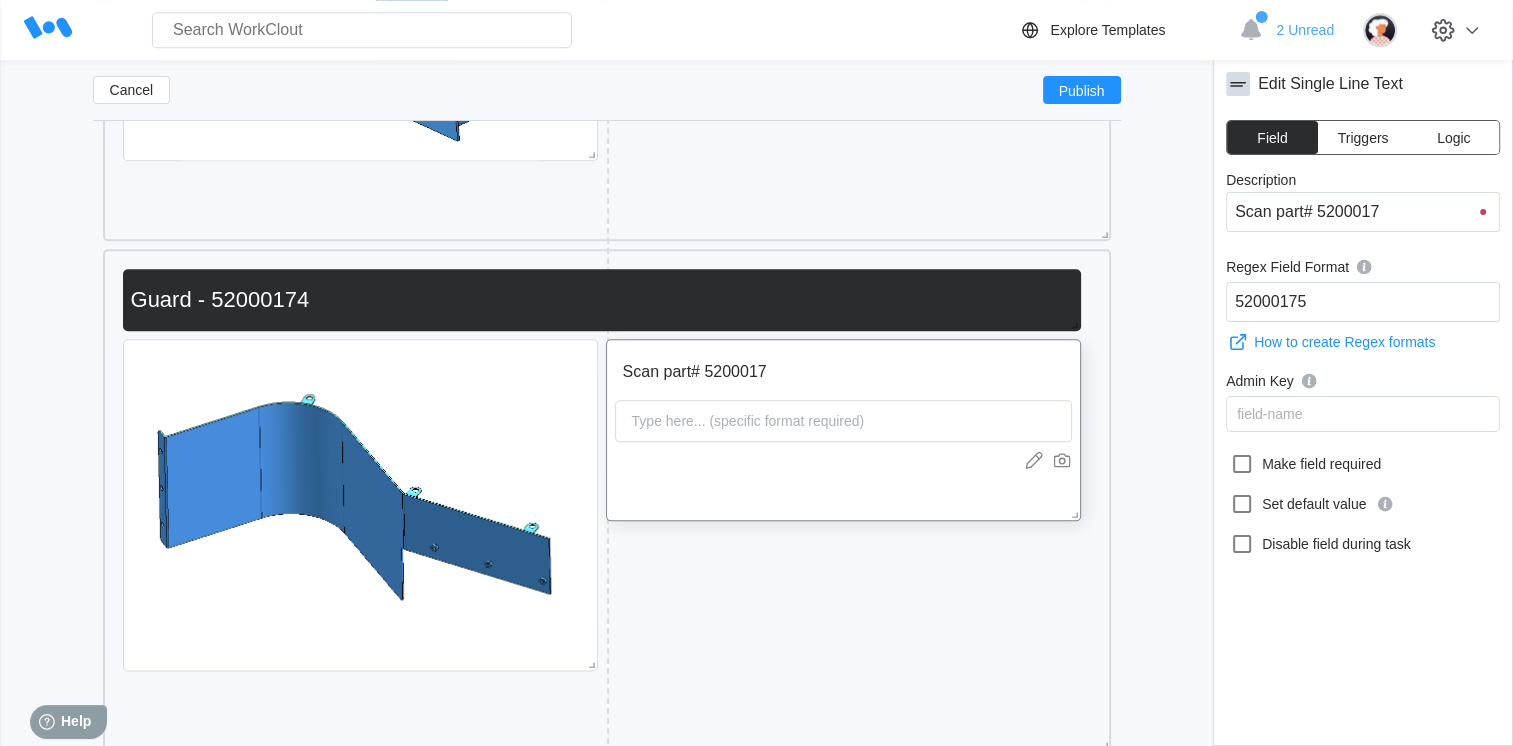 type on "Scan part# 52000174" 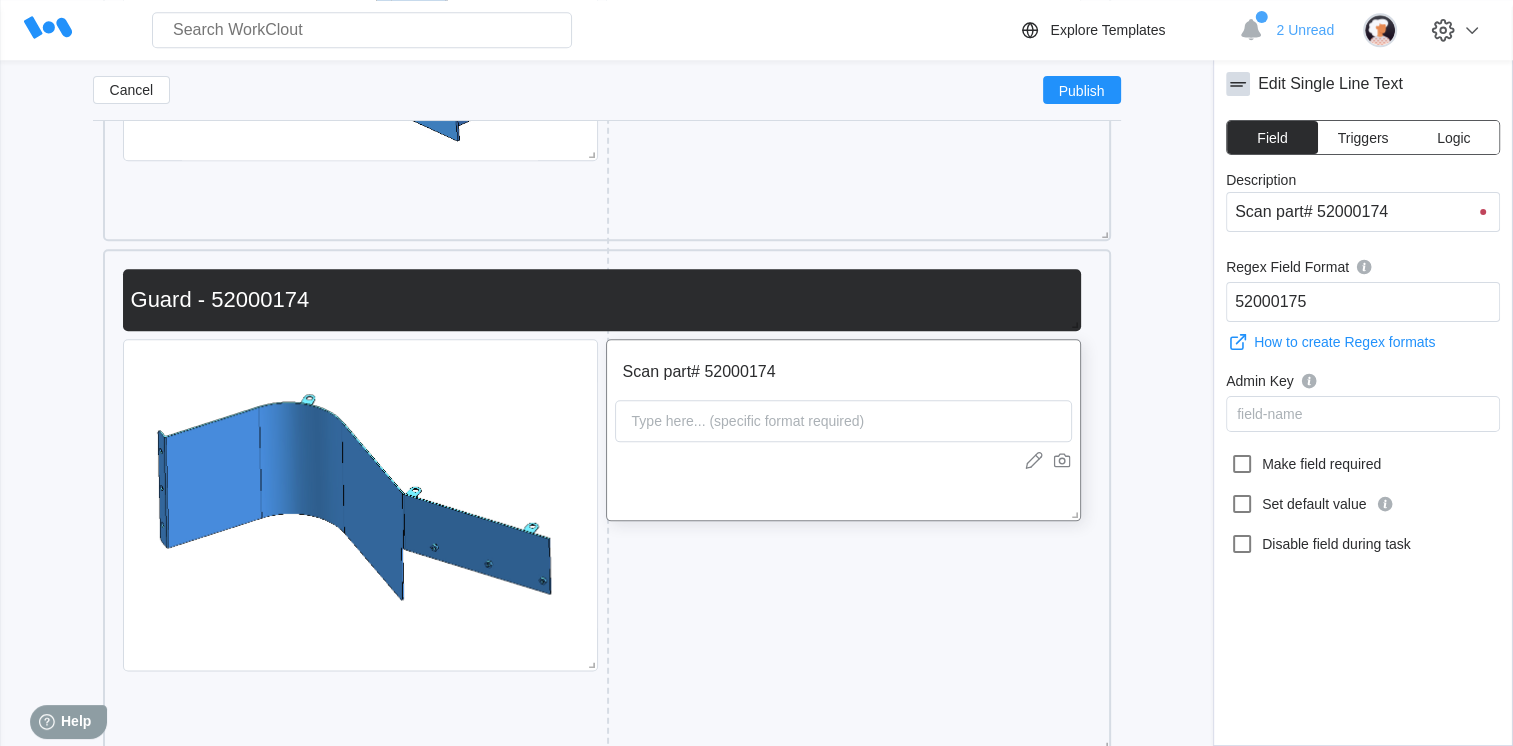 type on "Scan part# 52000174" 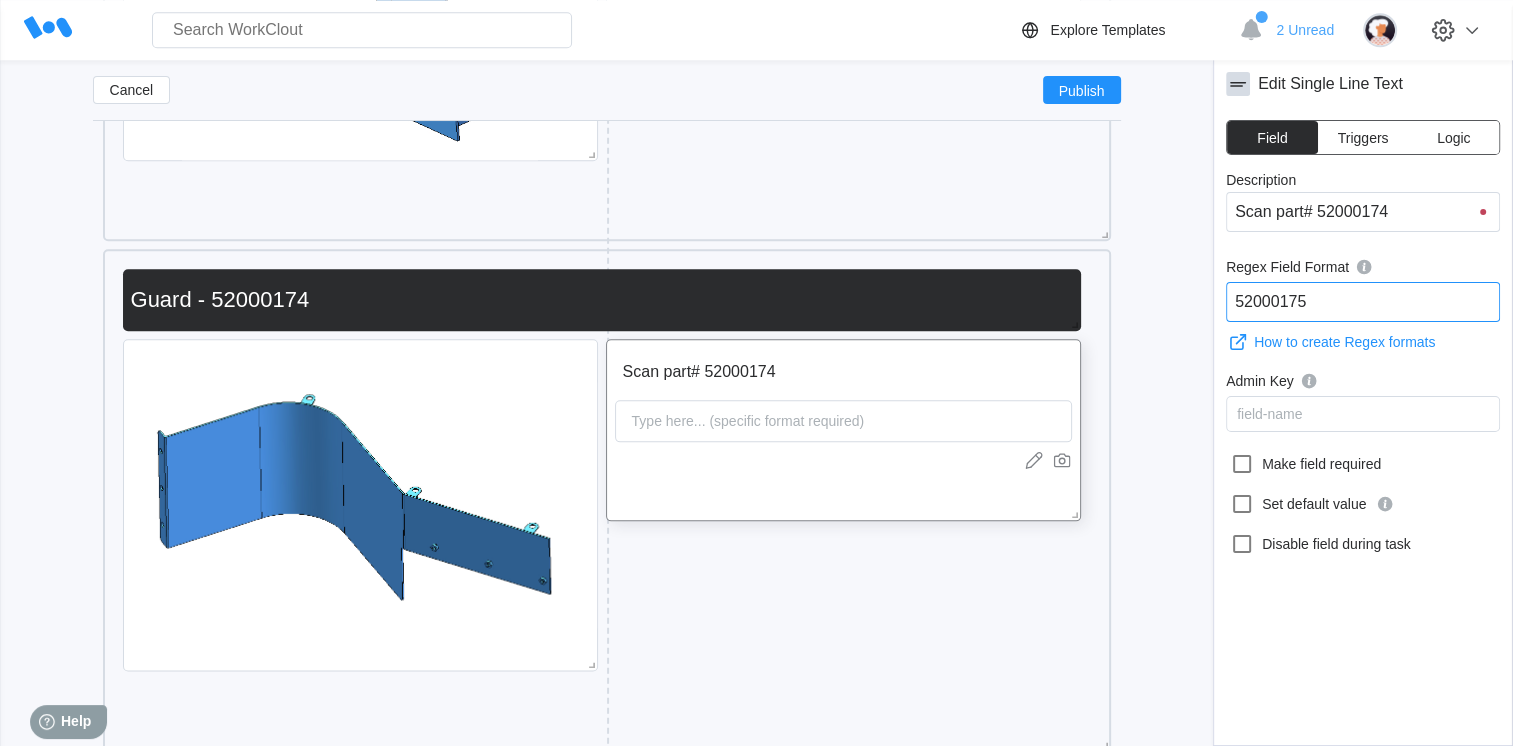 click on "52000175" at bounding box center [1363, 302] 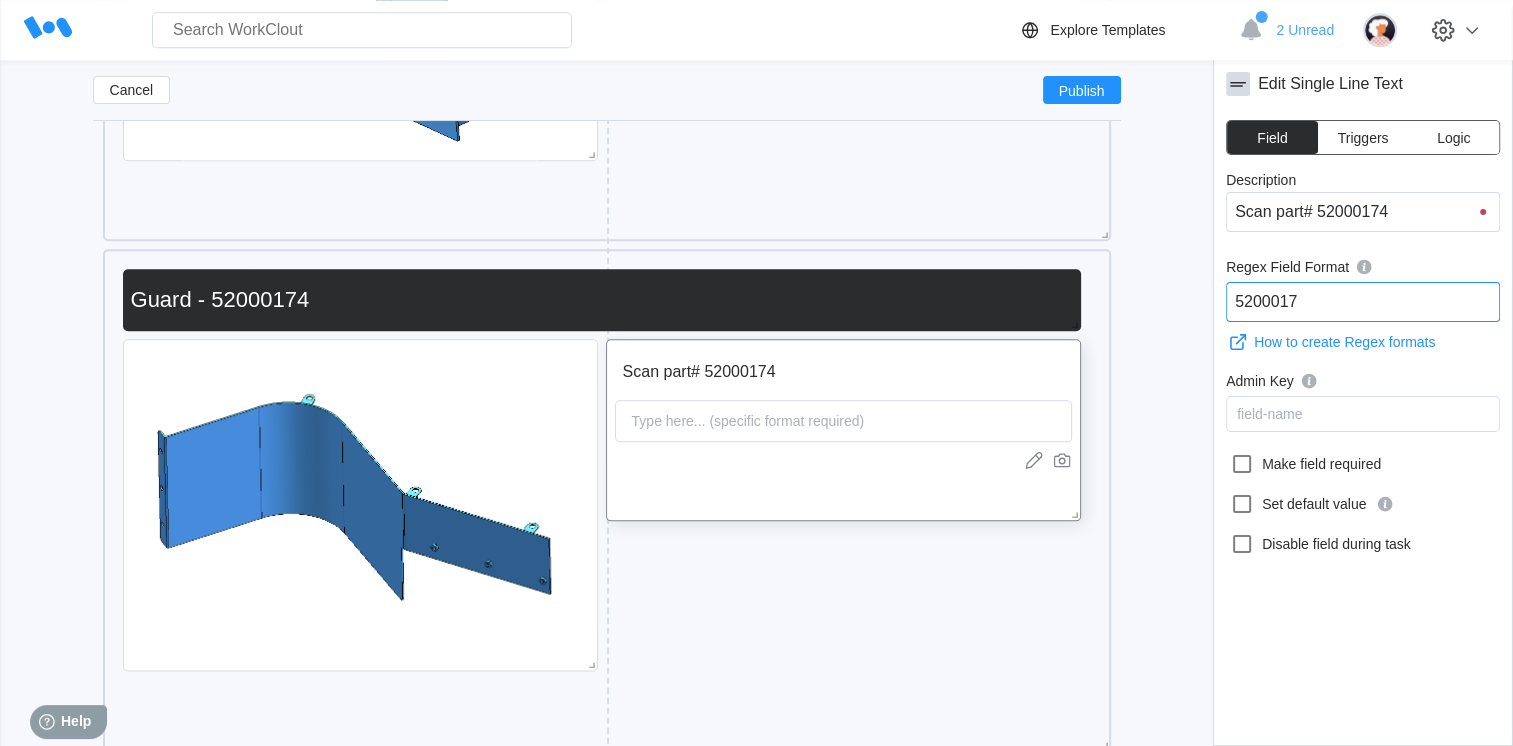 type on "52000174" 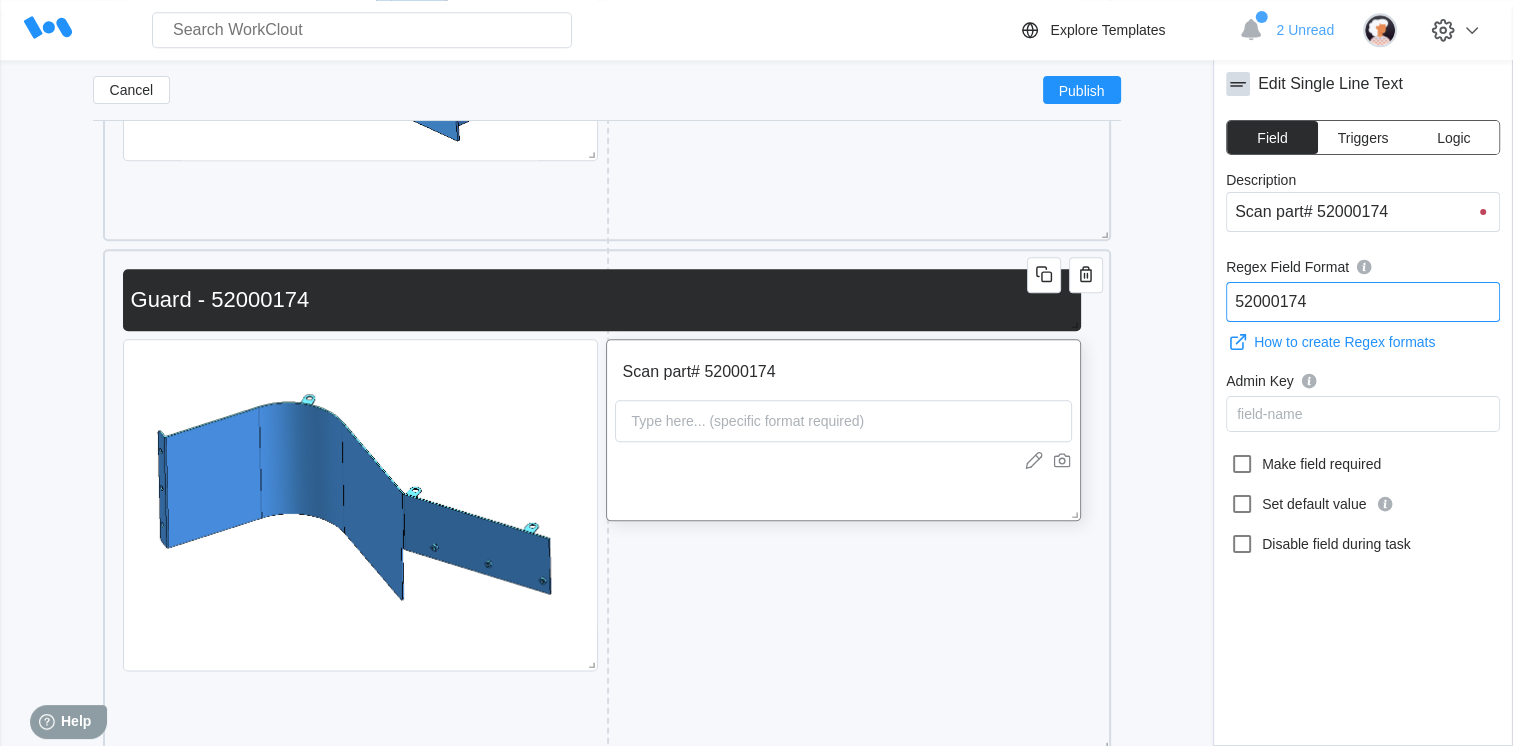 scroll, scrollTop: 99, scrollLeft: 0, axis: vertical 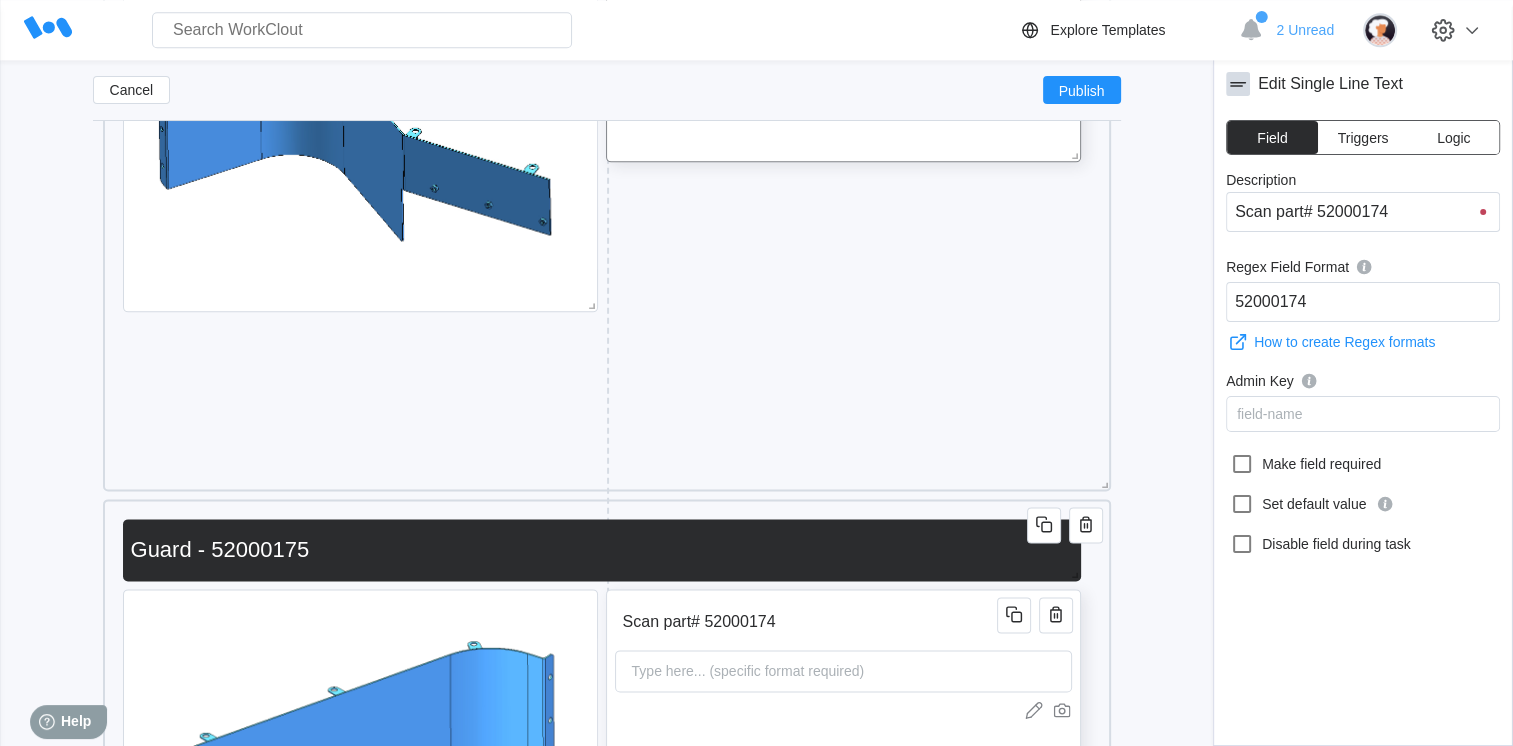 click on "Scan part# 52000174" at bounding box center [809, 622] 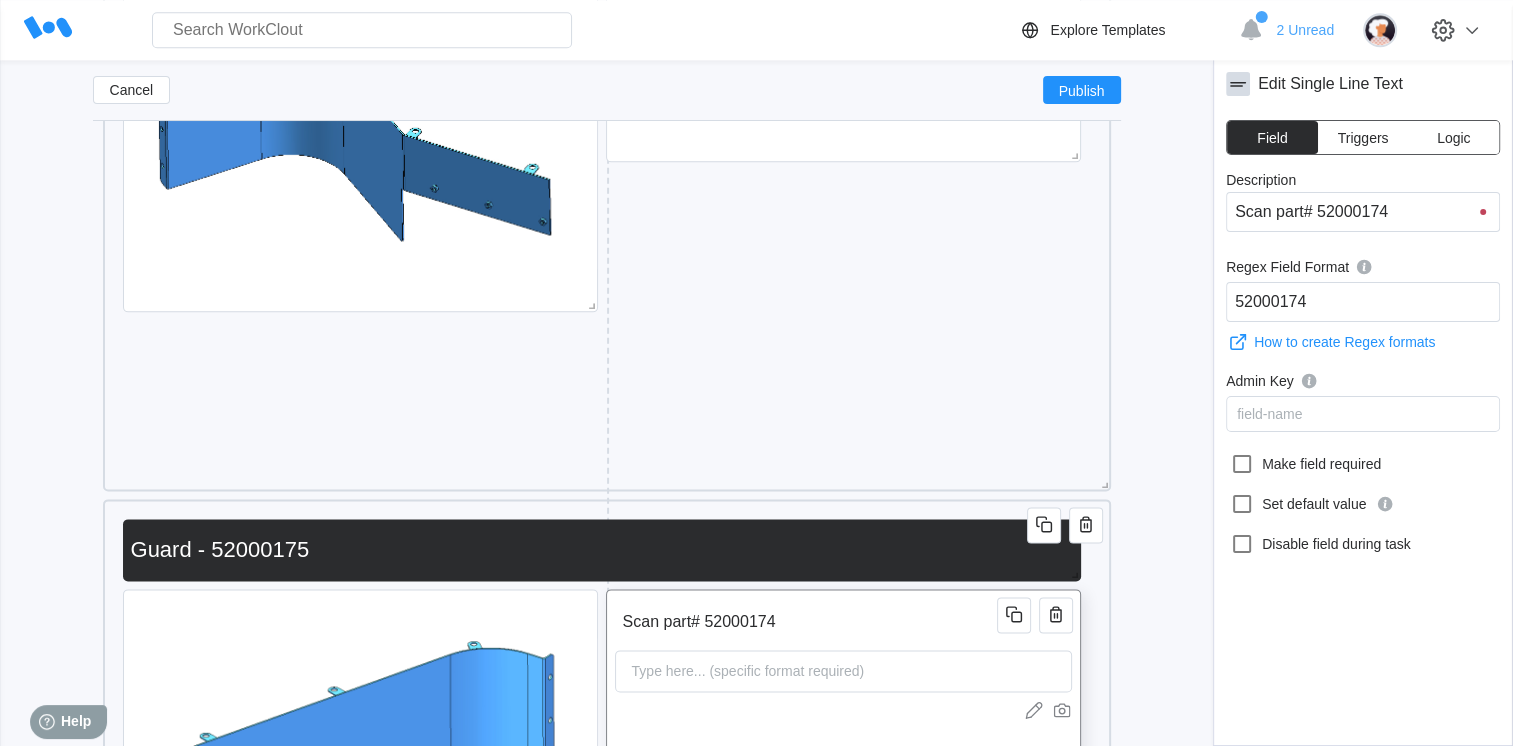 click on "Scan part# 52000174" at bounding box center [809, 622] 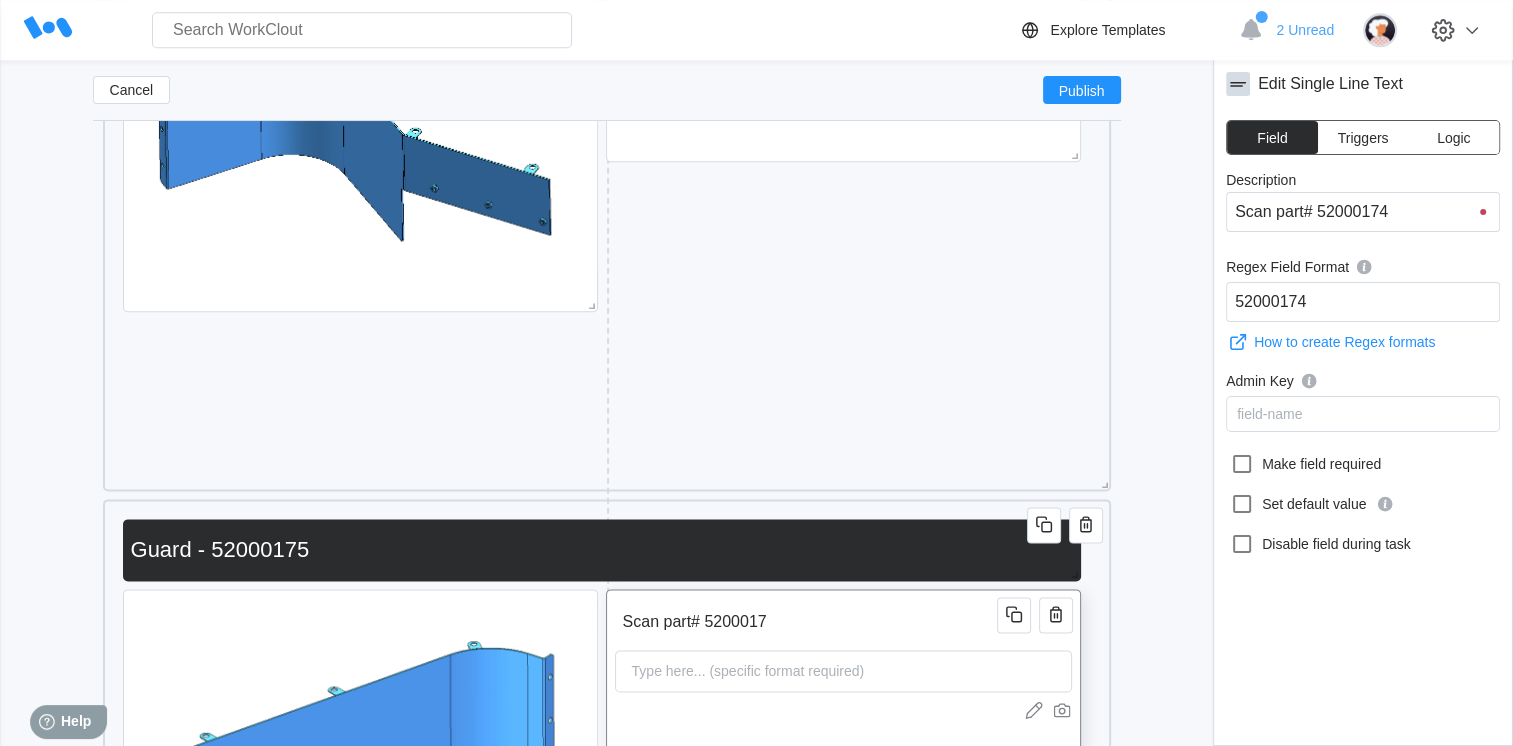 type on "Scan part# 5200017" 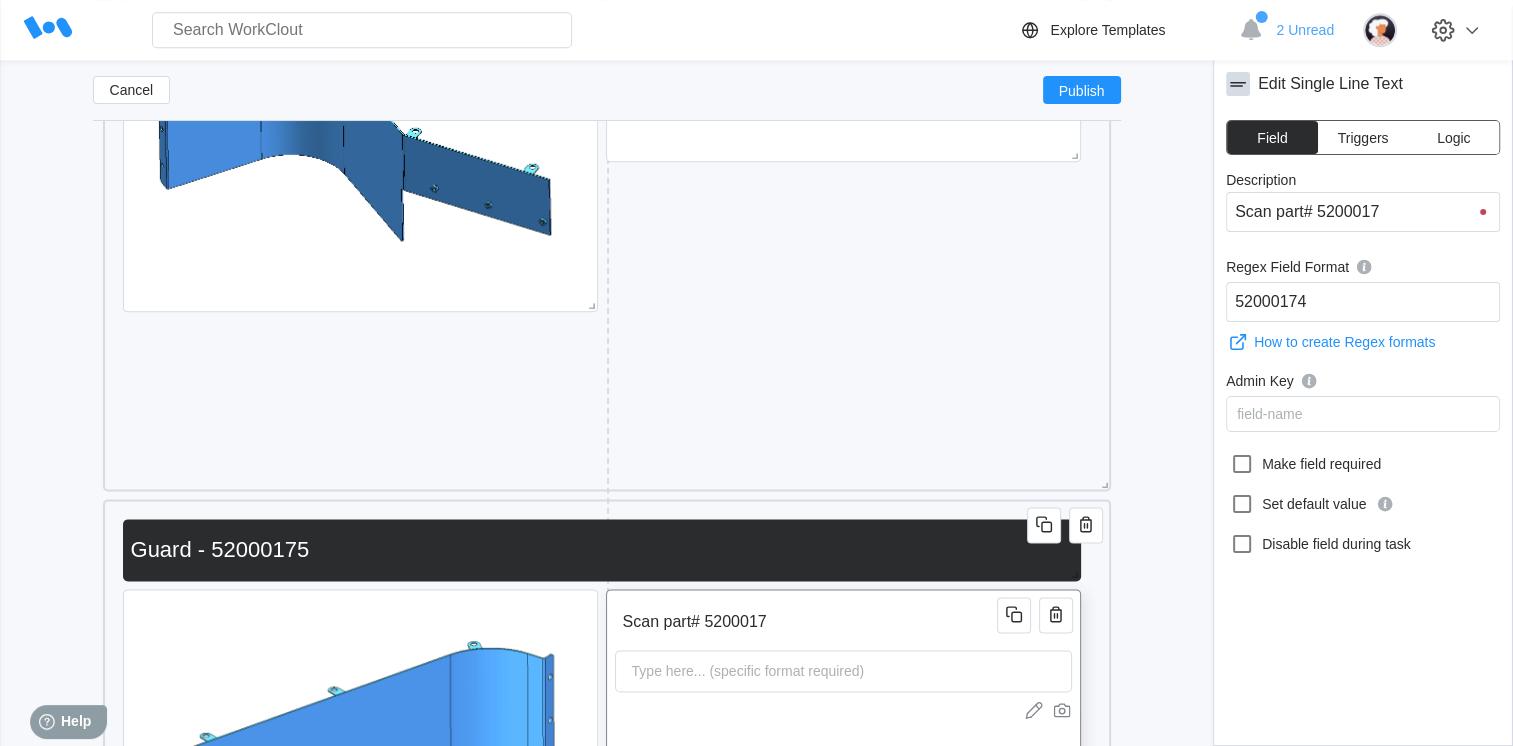 type on "Scan part# 52000175" 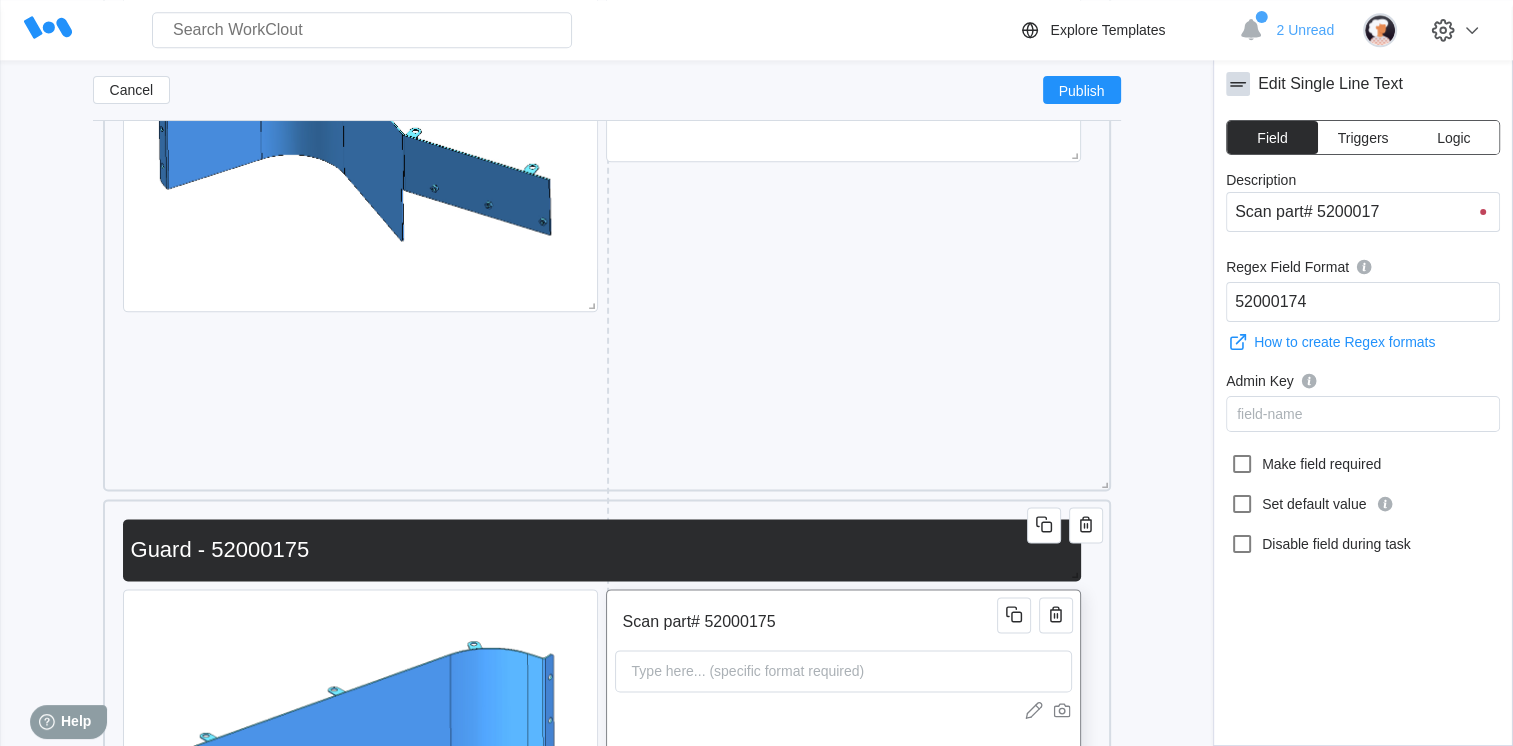 type on "Scan part# 52000175" 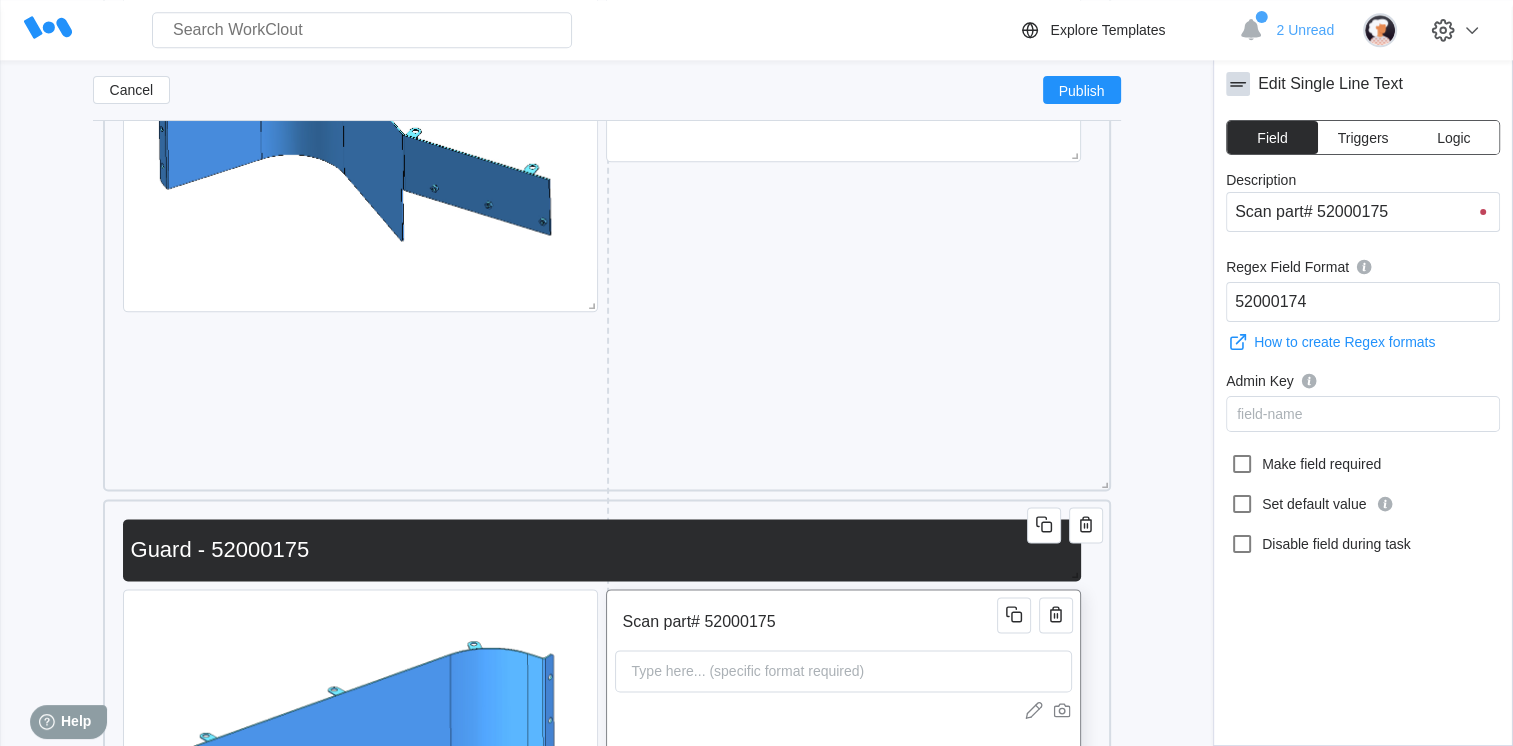 type on "Scan part# 52000175" 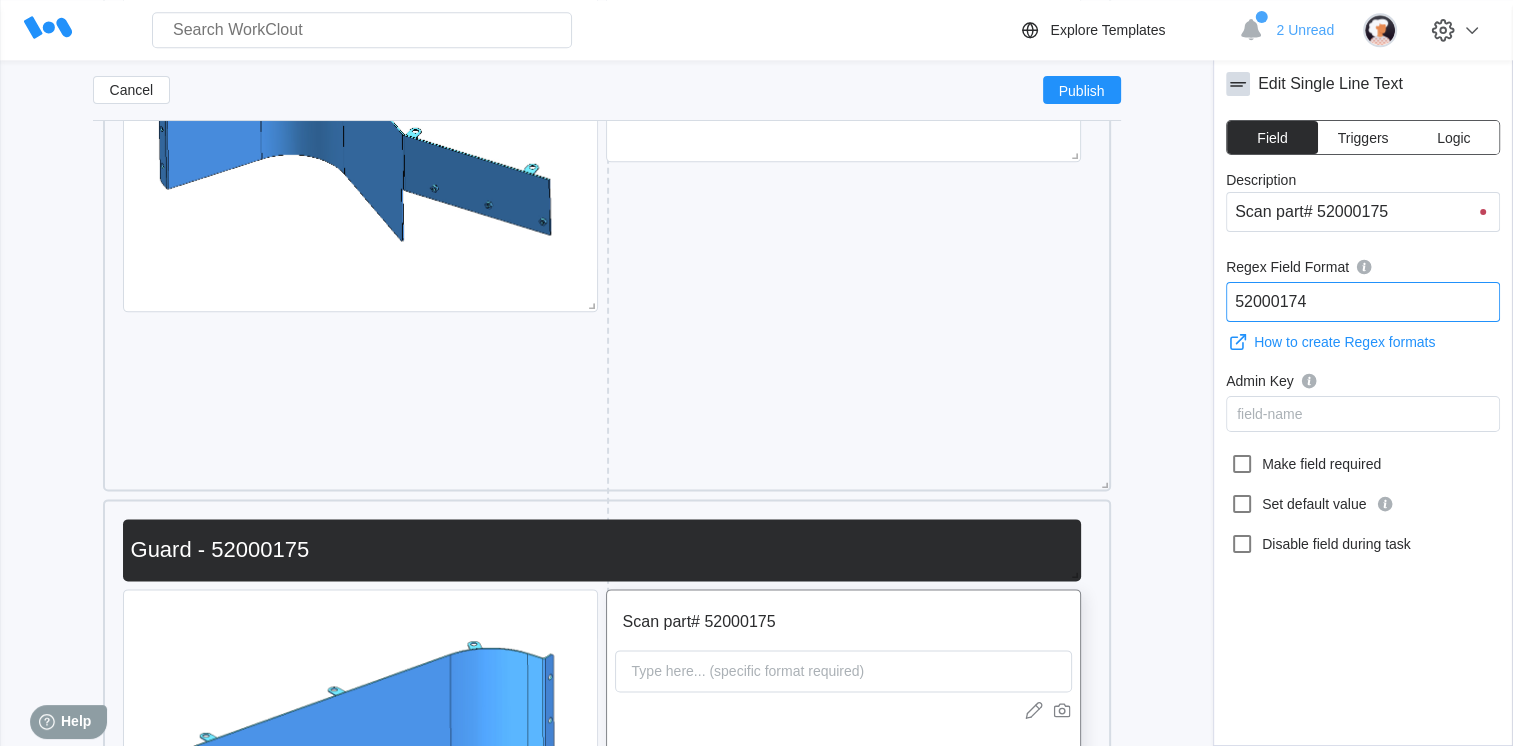 click on "52000174" at bounding box center [1363, 302] 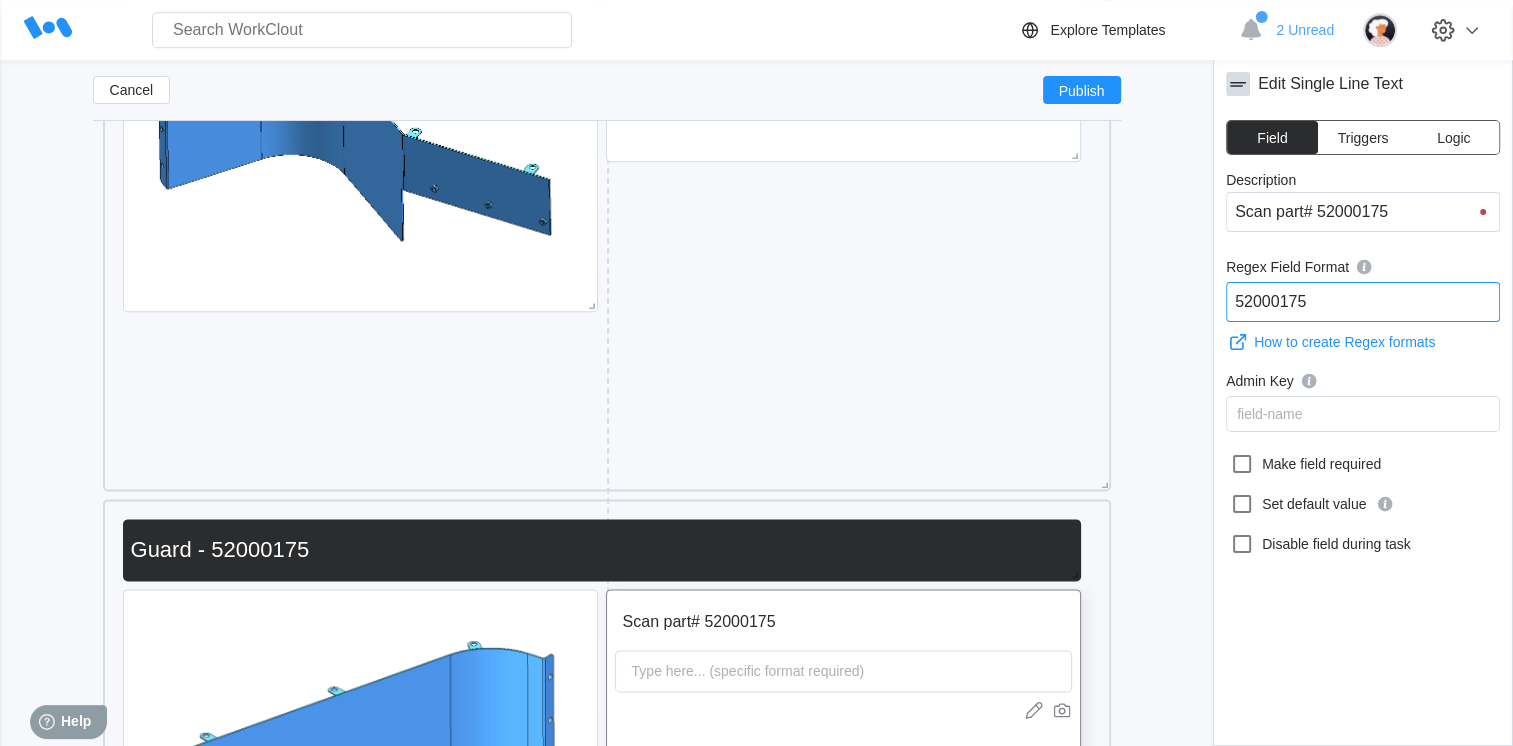 type on "52000175" 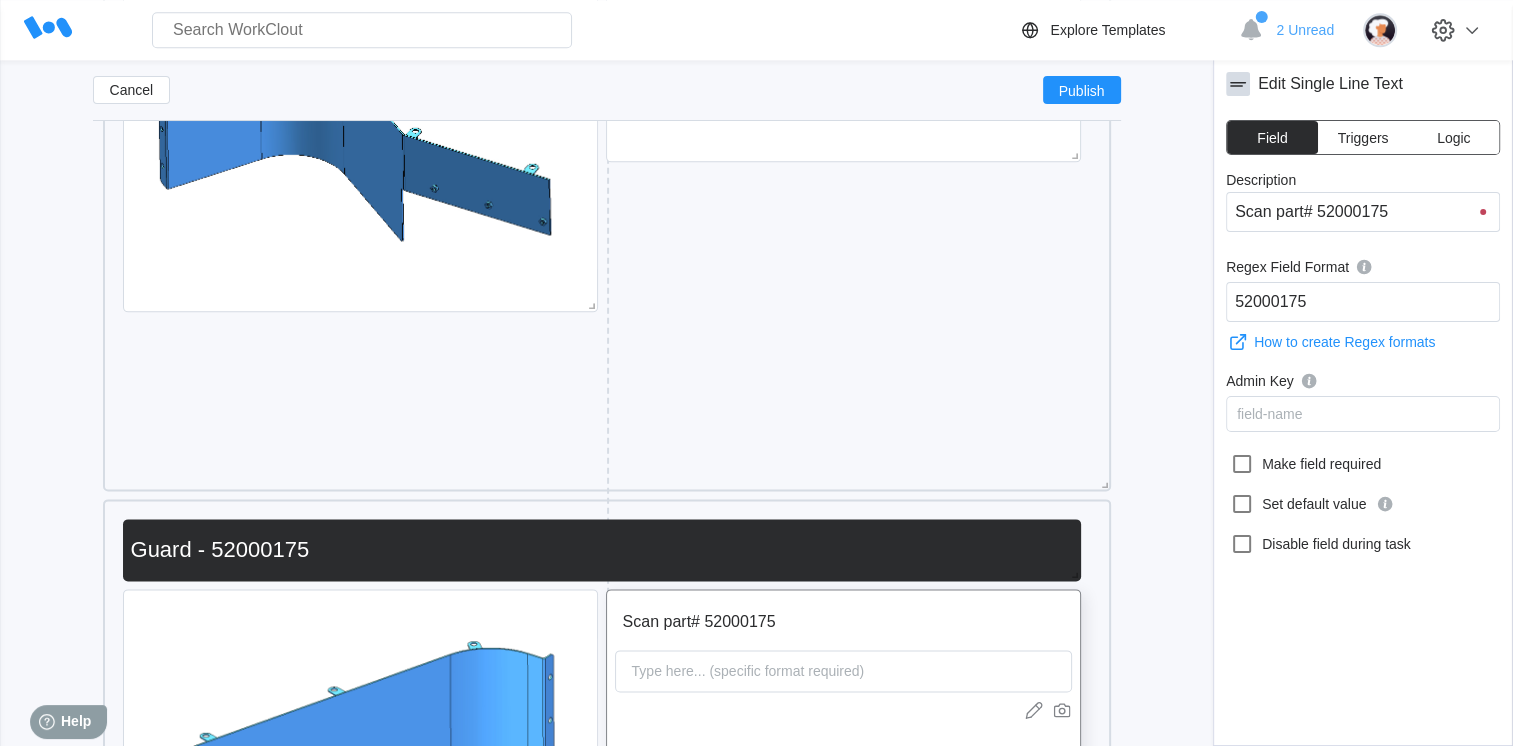 click at bounding box center (1331, 3284) 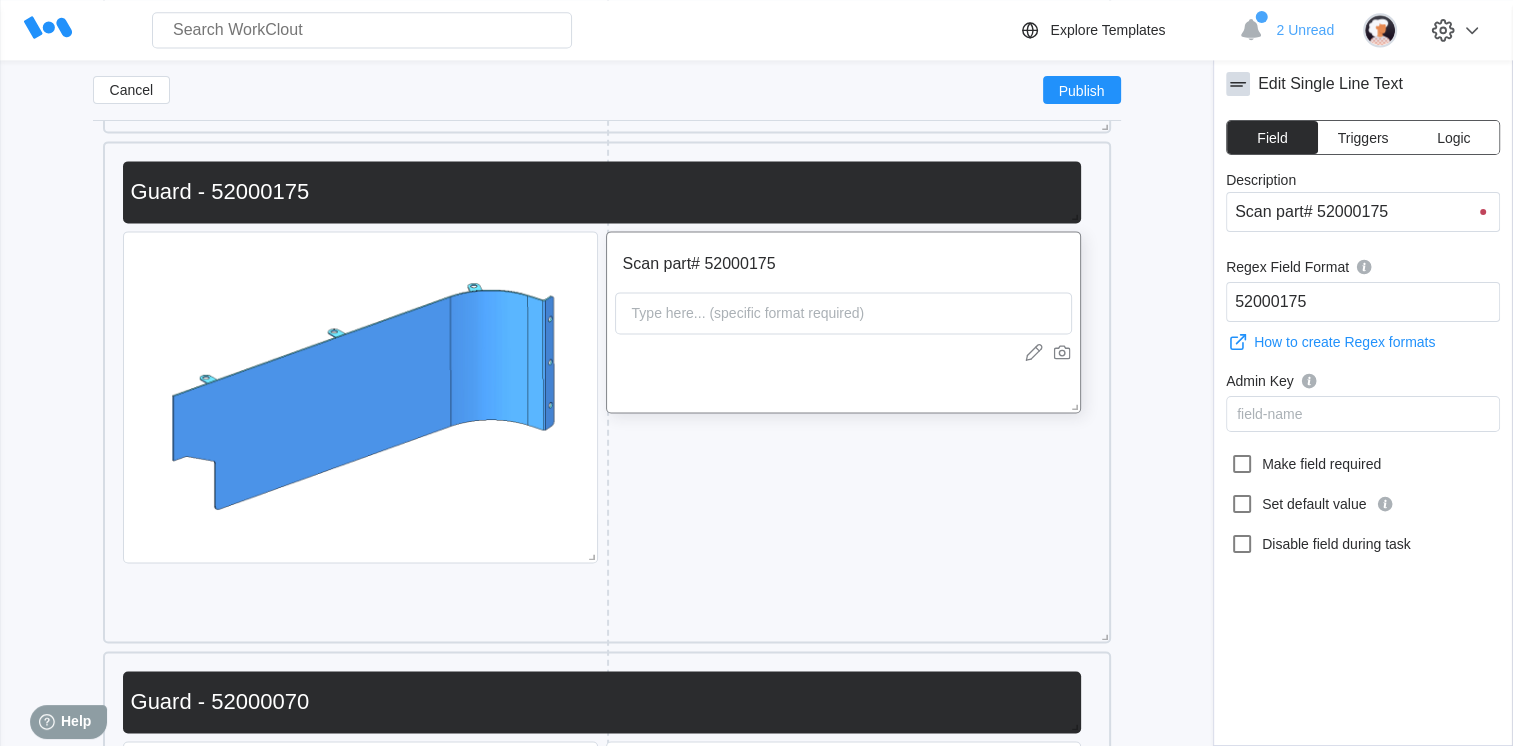 scroll, scrollTop: 18094, scrollLeft: 0, axis: vertical 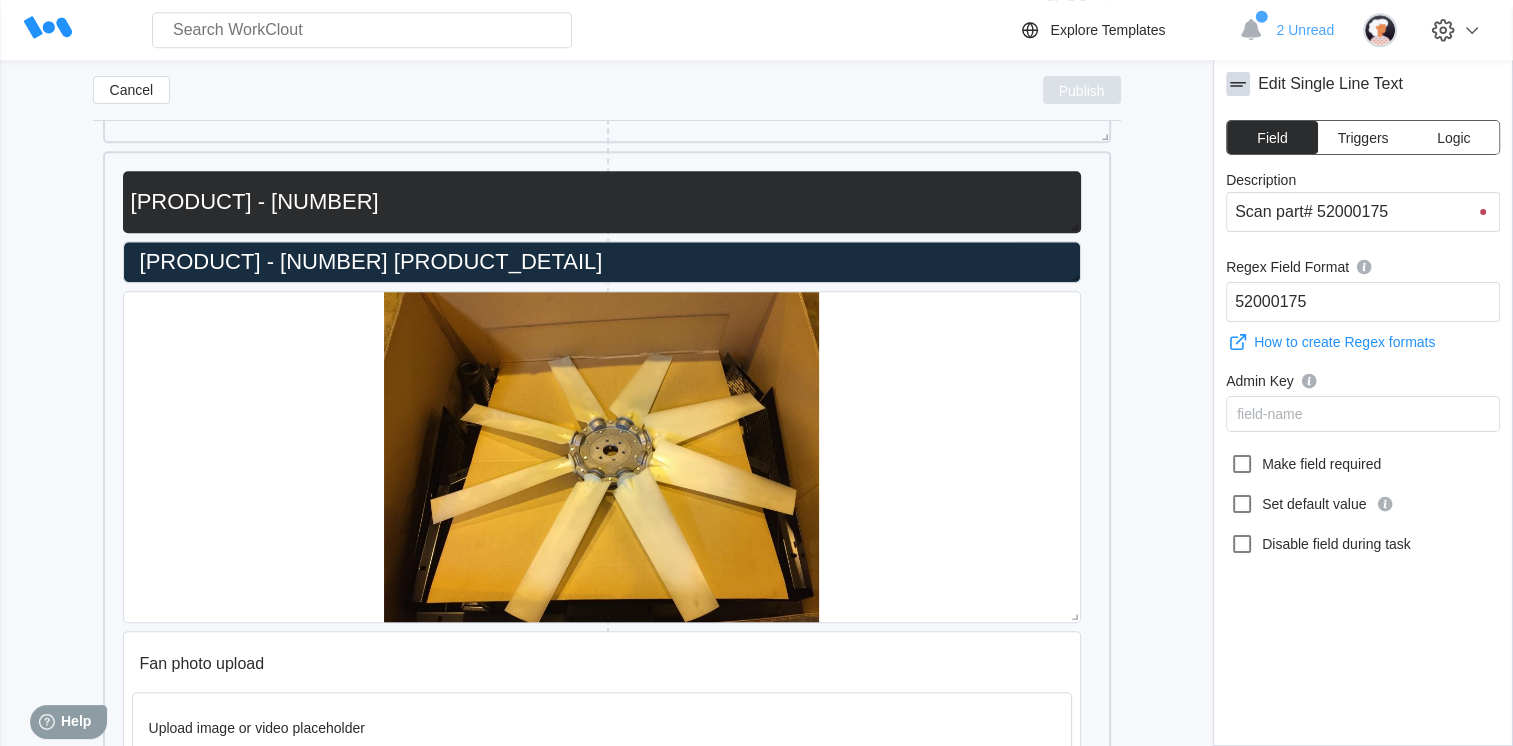 click on "Publish" at bounding box center (1082, 90) 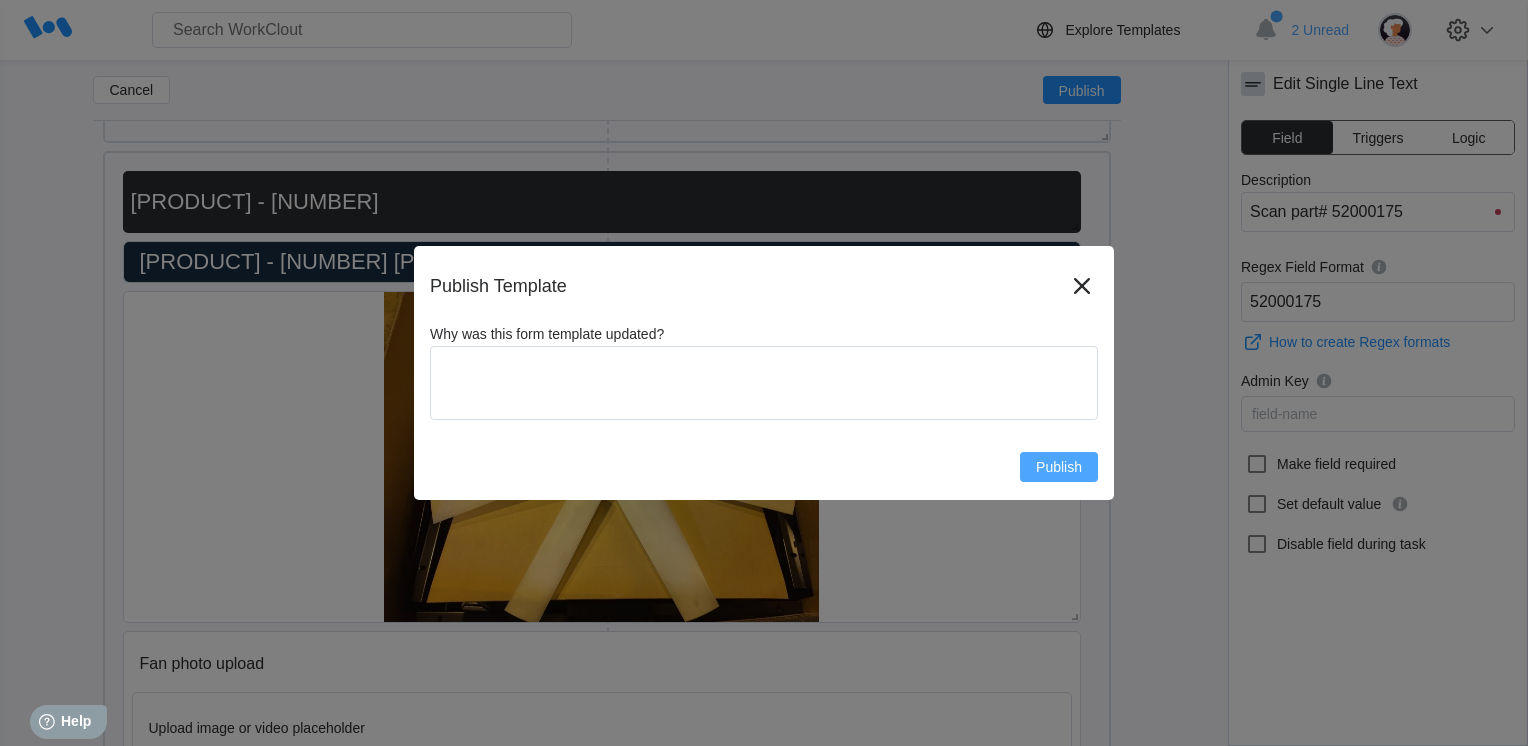 click on "Publish" at bounding box center [1059, 467] 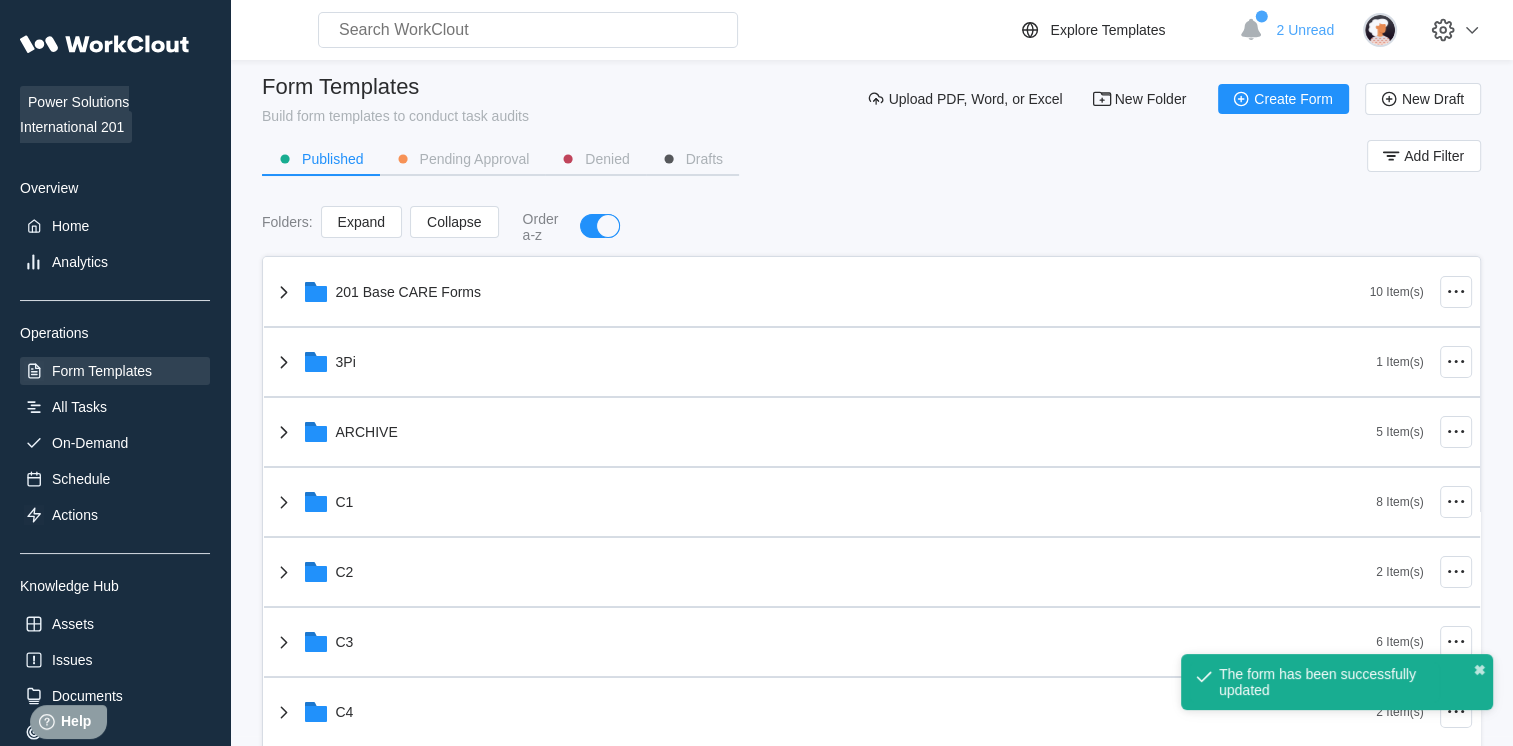 scroll, scrollTop: 0, scrollLeft: 0, axis: both 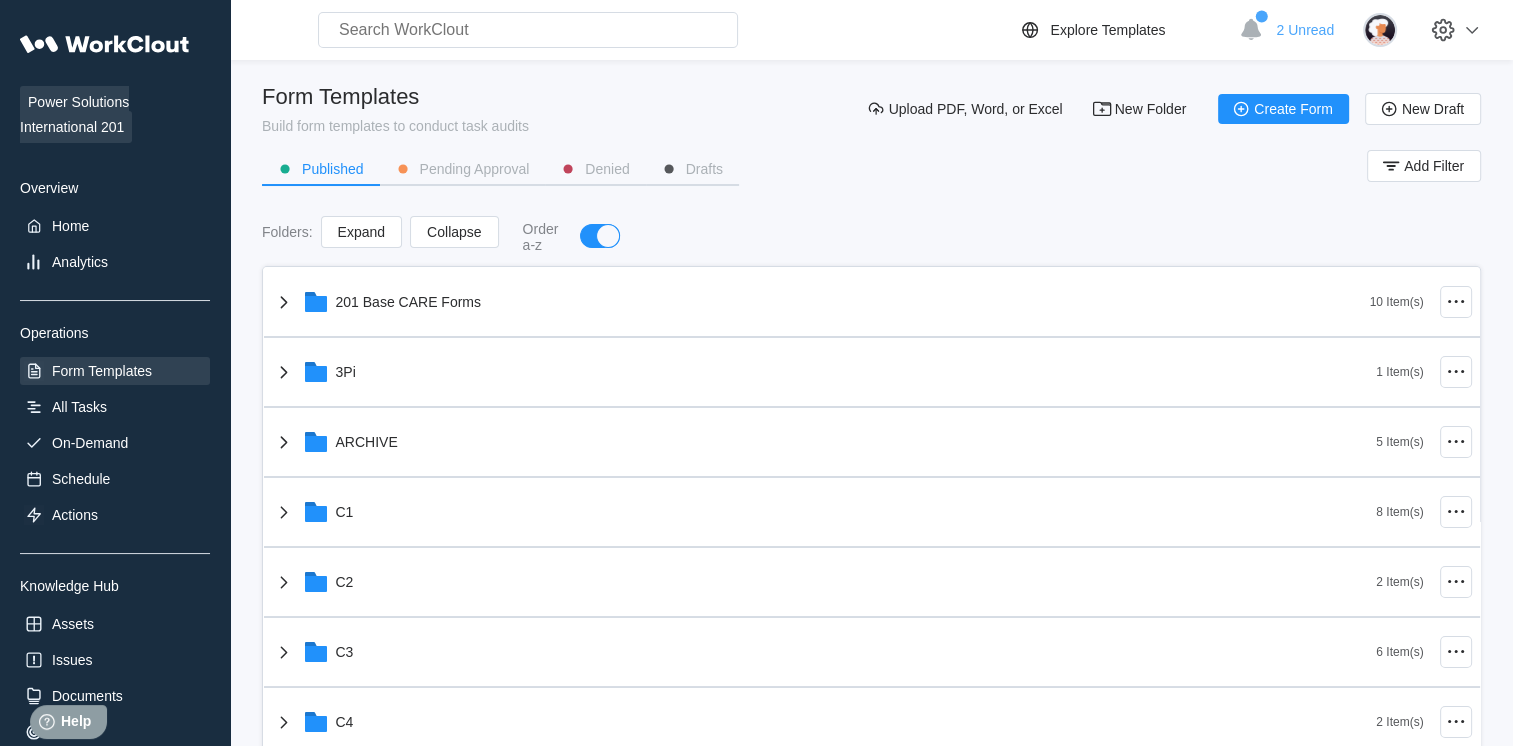 click on "[BRAND] [PRODUCT_DETAIL] Home Analytics Operations Form Templates All Tasks On-Demand Schedule Actions Knowledge Hub Assets Issues Documents Skills Workclout Announcements [NUMBER]" at bounding box center (115, 439) 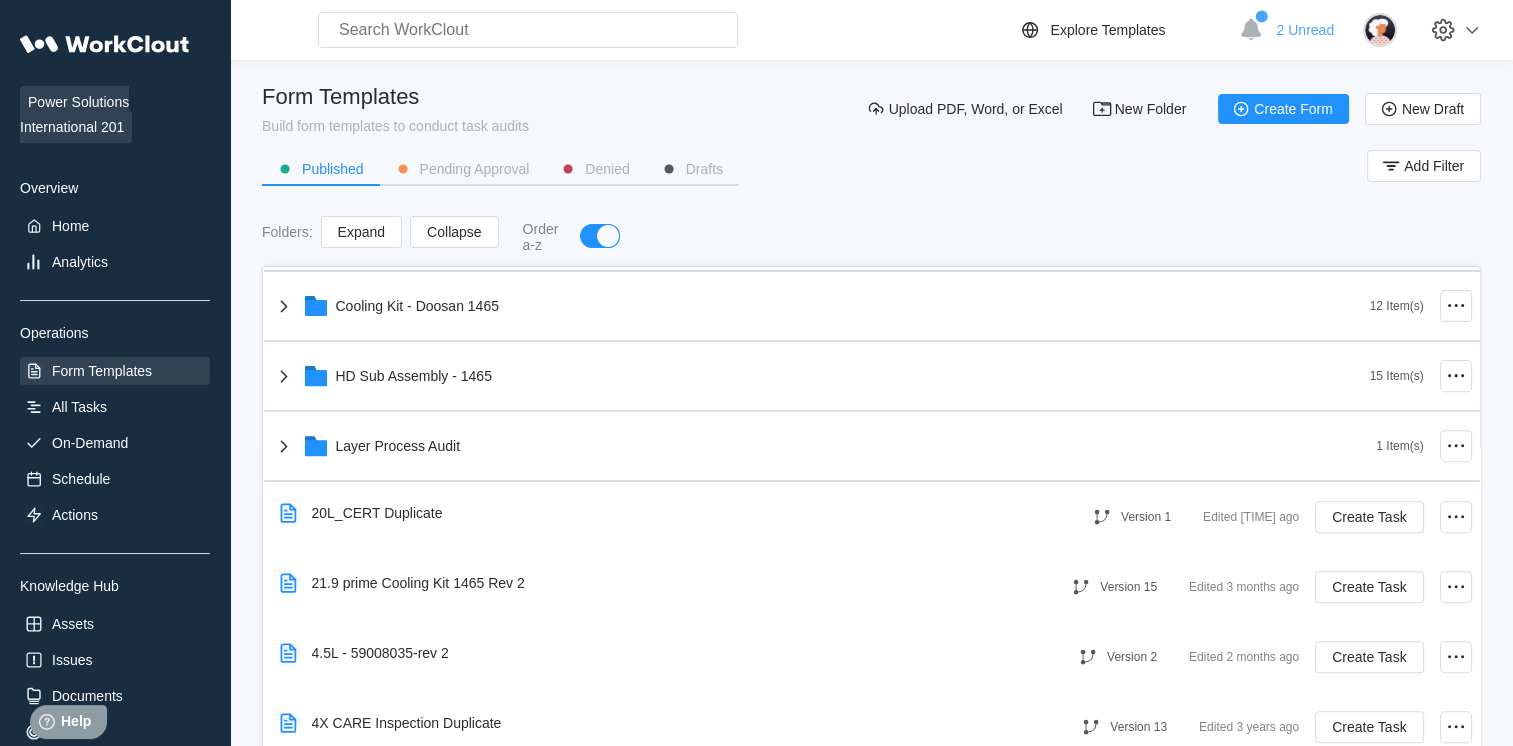 scroll, scrollTop: 847, scrollLeft: 0, axis: vertical 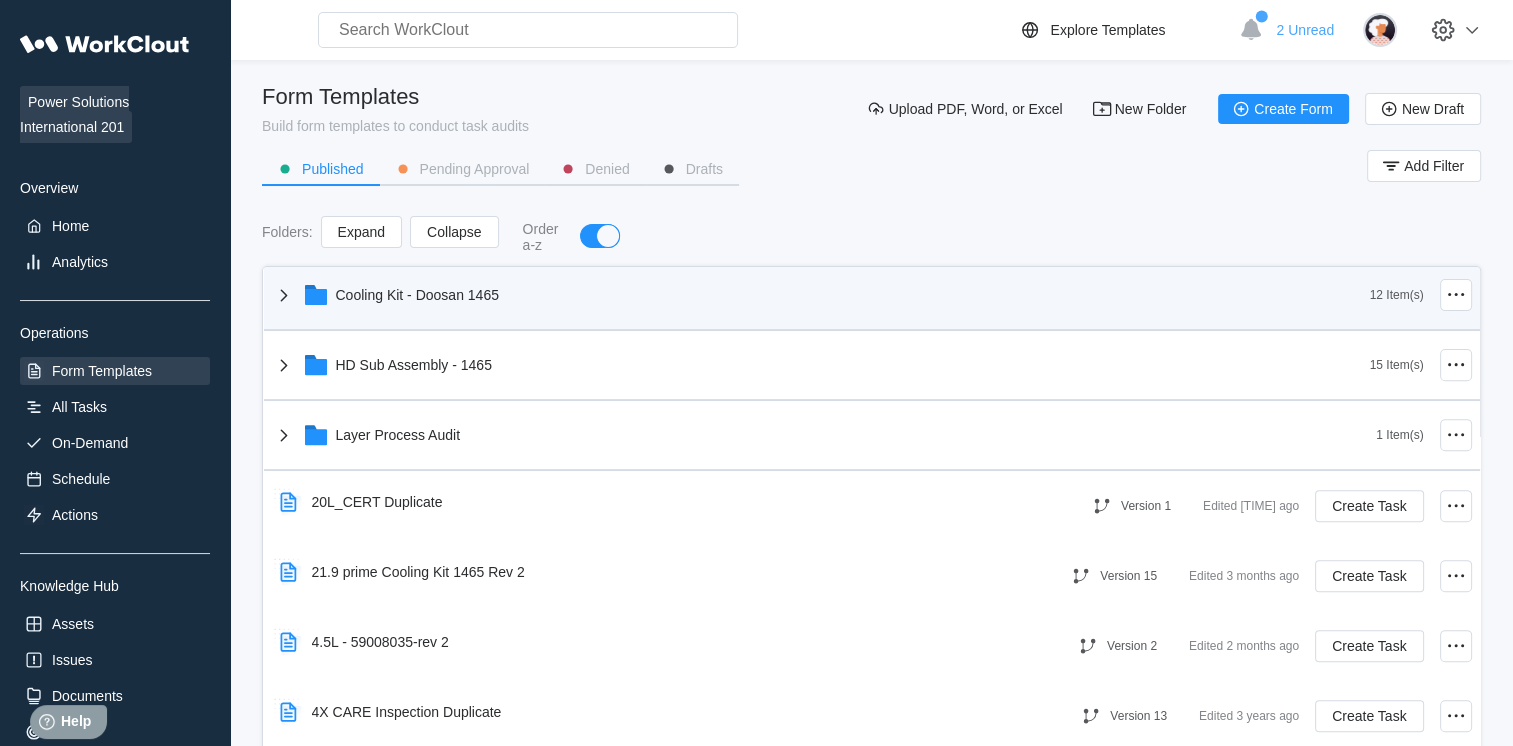 click on "Cooling Kit - Doosan 1465" at bounding box center [821, 295] 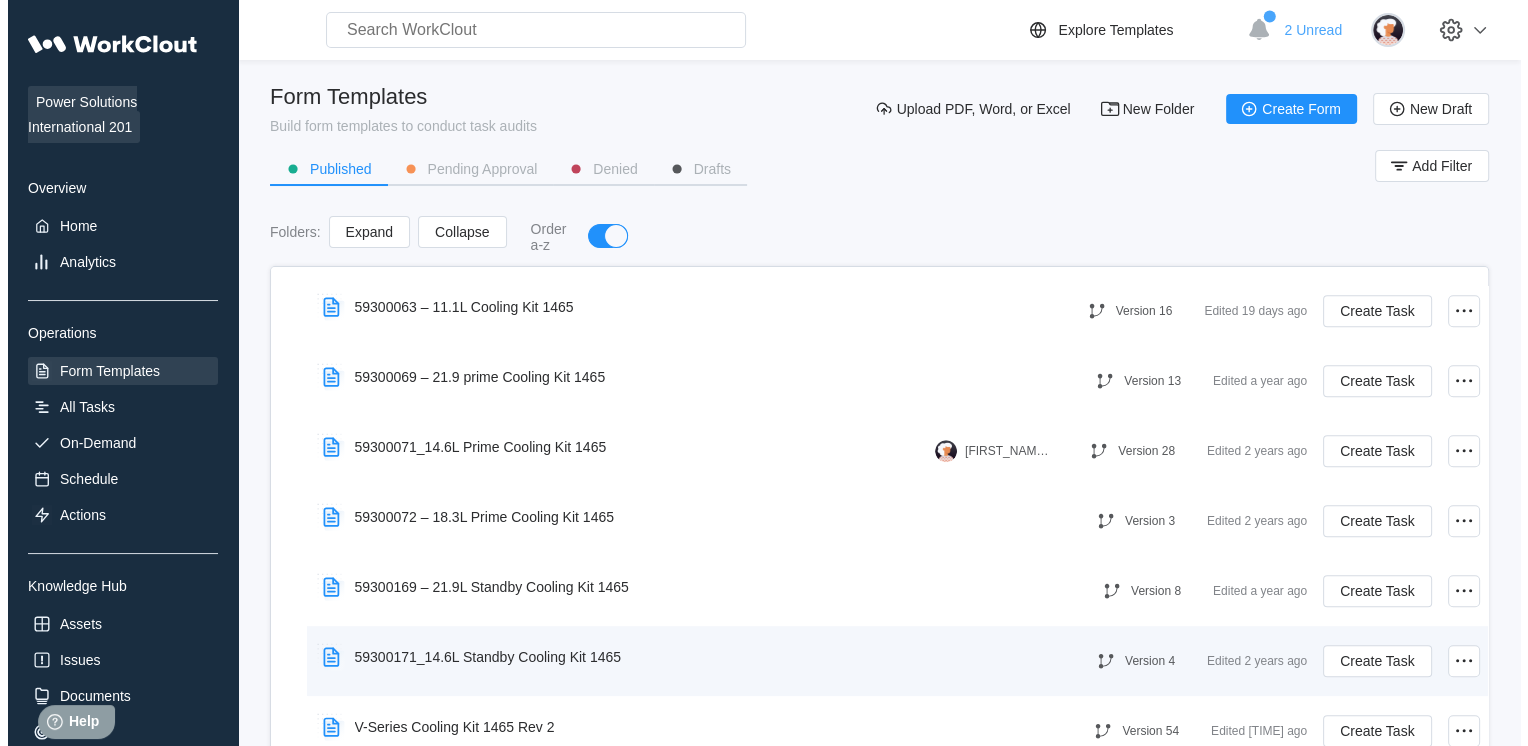 scroll, scrollTop: 1448, scrollLeft: 0, axis: vertical 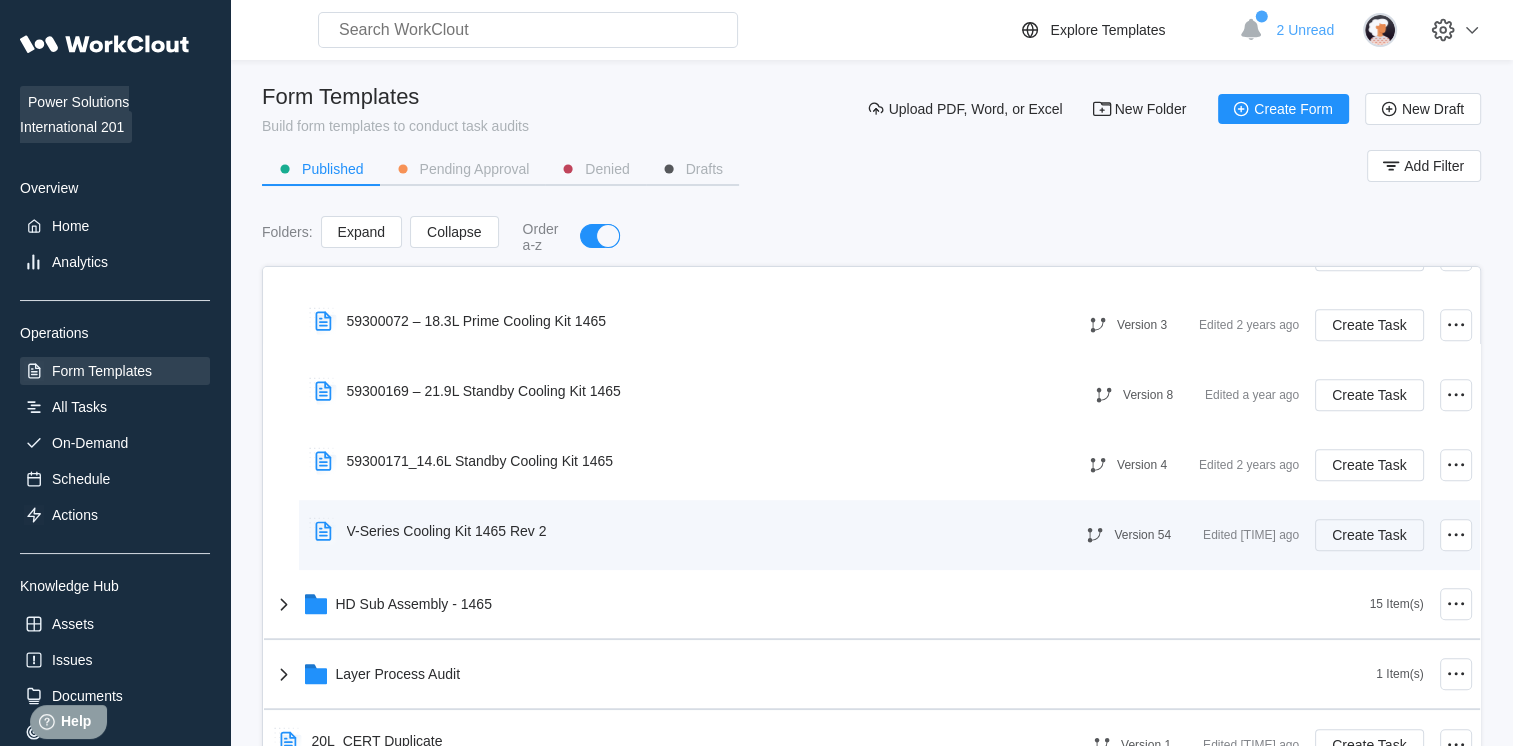click on "Create Task" at bounding box center [1369, 535] 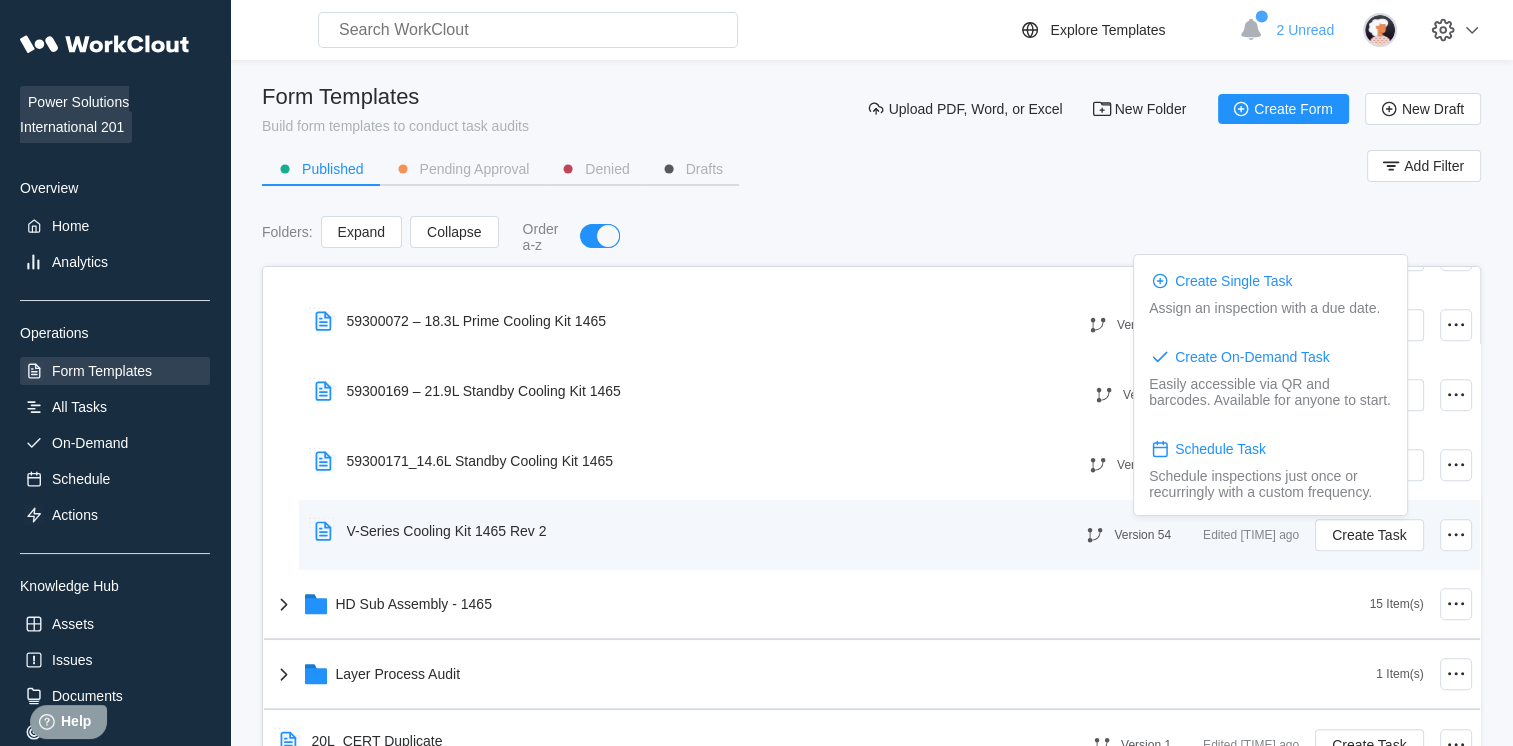 click on "V-Series Cooling Kit 1465 Rev 2" at bounding box center (679, 531) 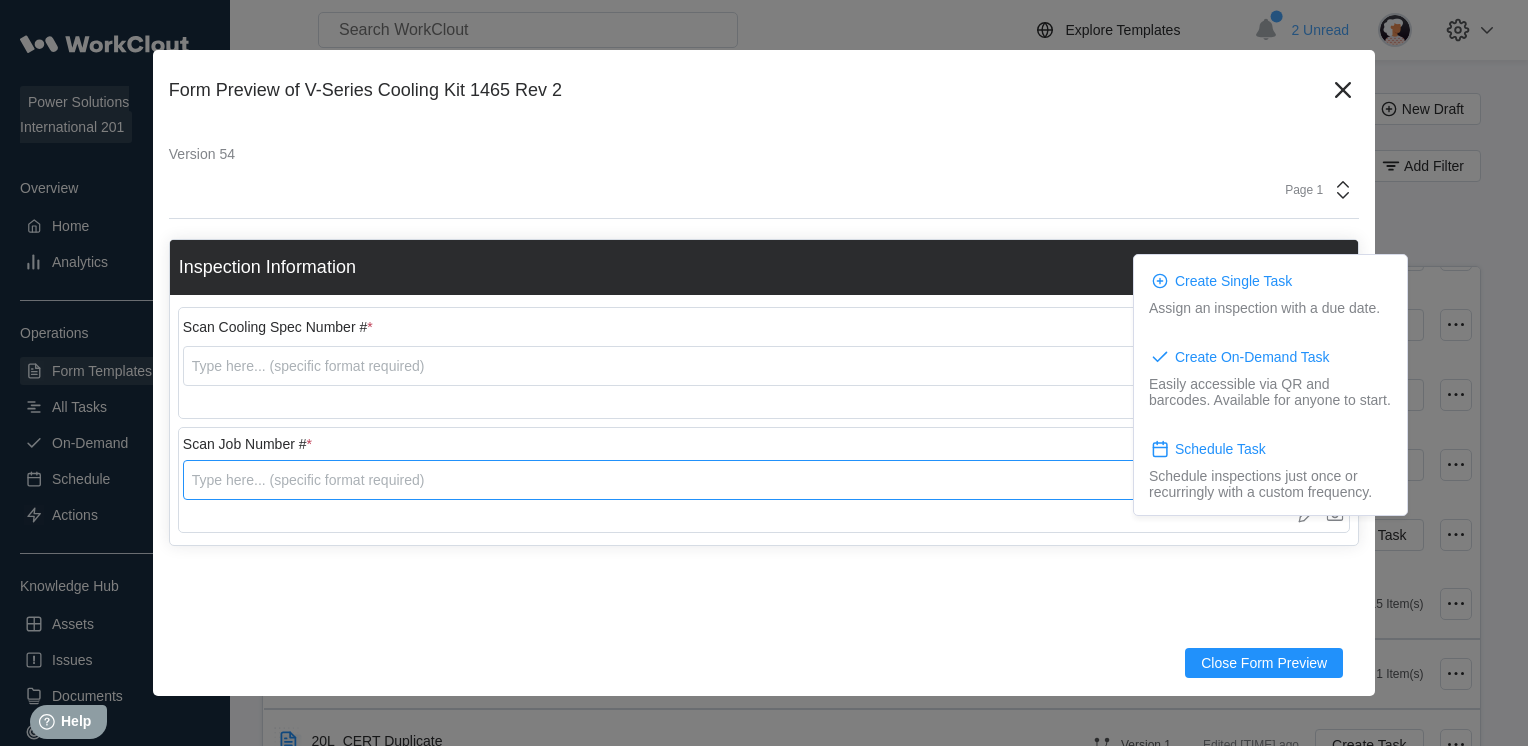 click at bounding box center (764, 480) 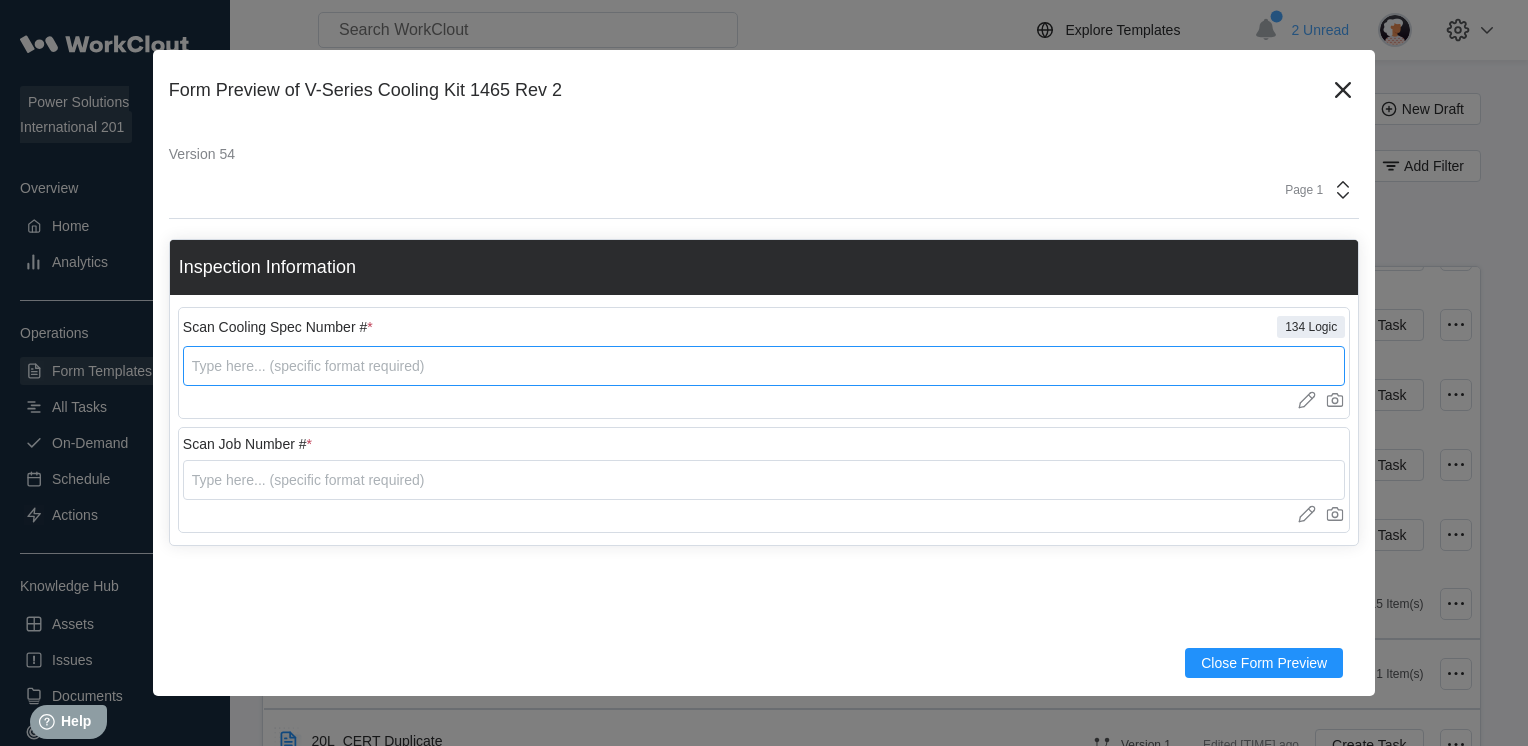 click at bounding box center (764, 366) 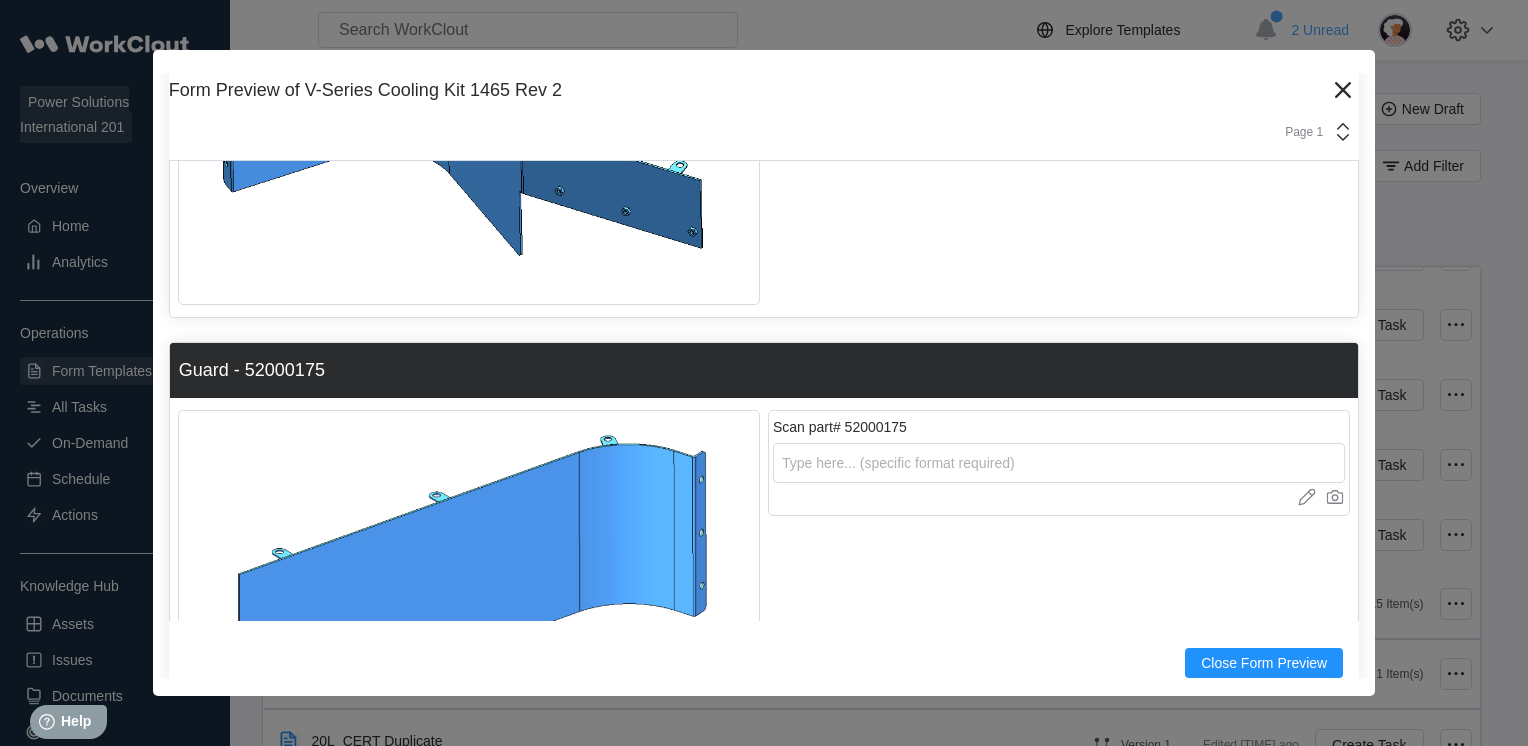 scroll, scrollTop: 11280, scrollLeft: 0, axis: vertical 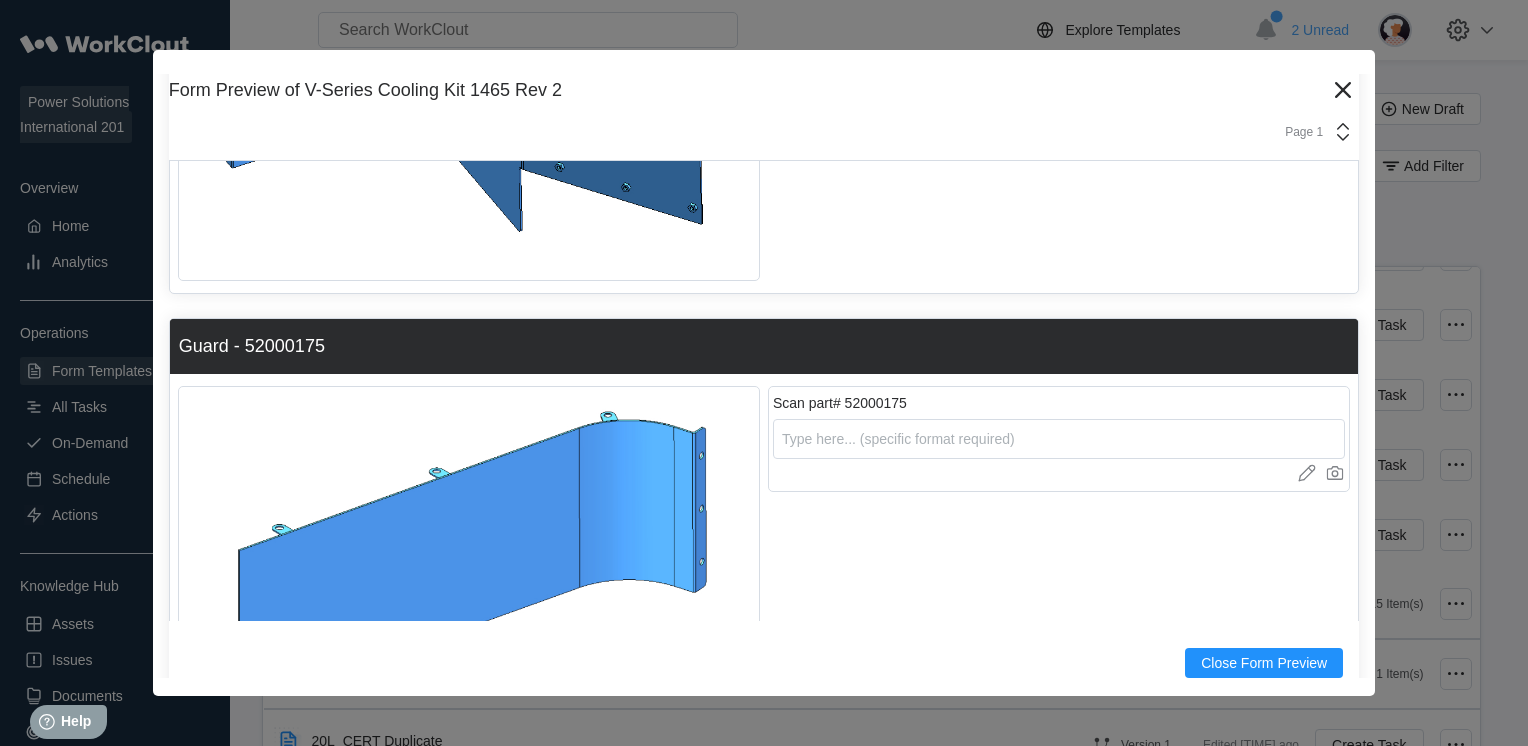 type on "59300059" 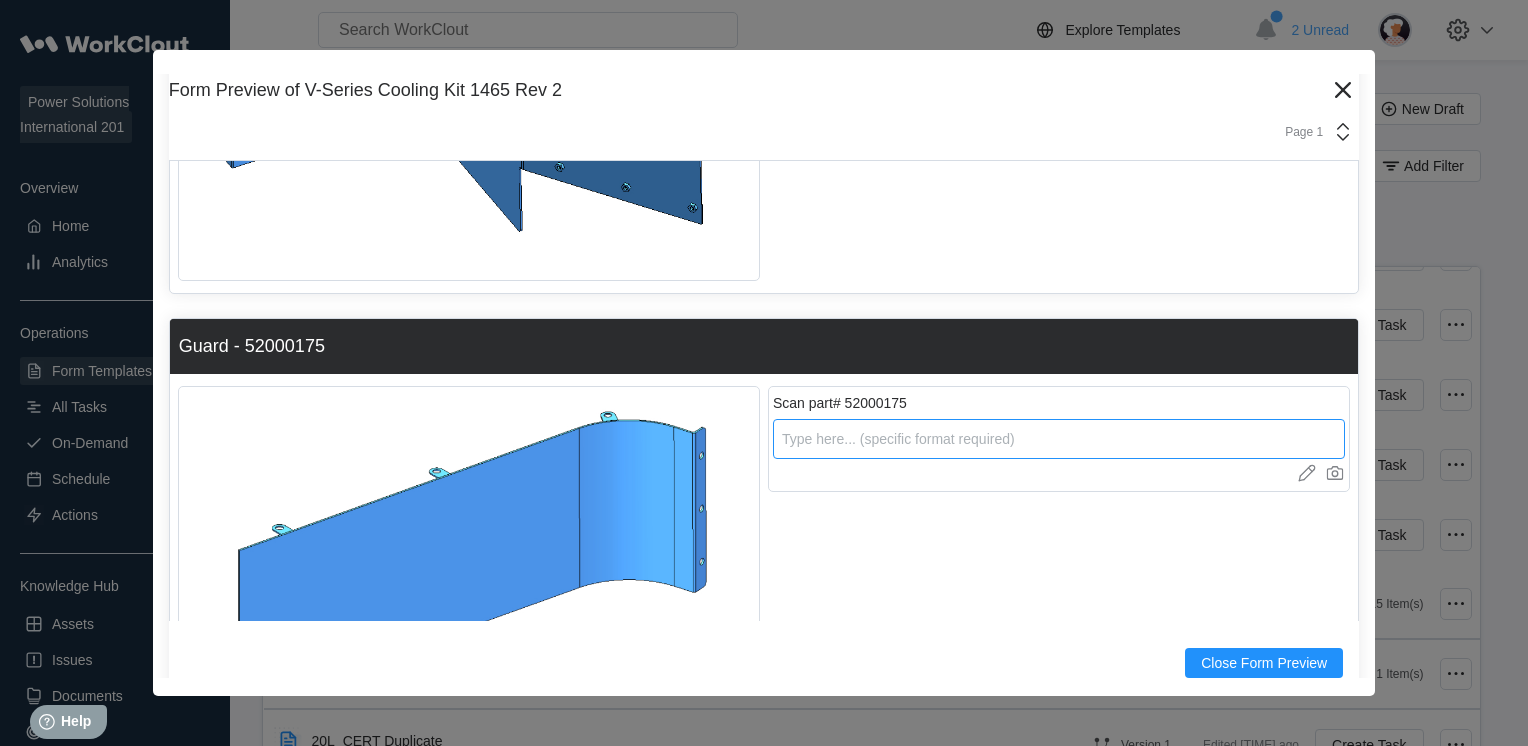 click at bounding box center (1059, 439) 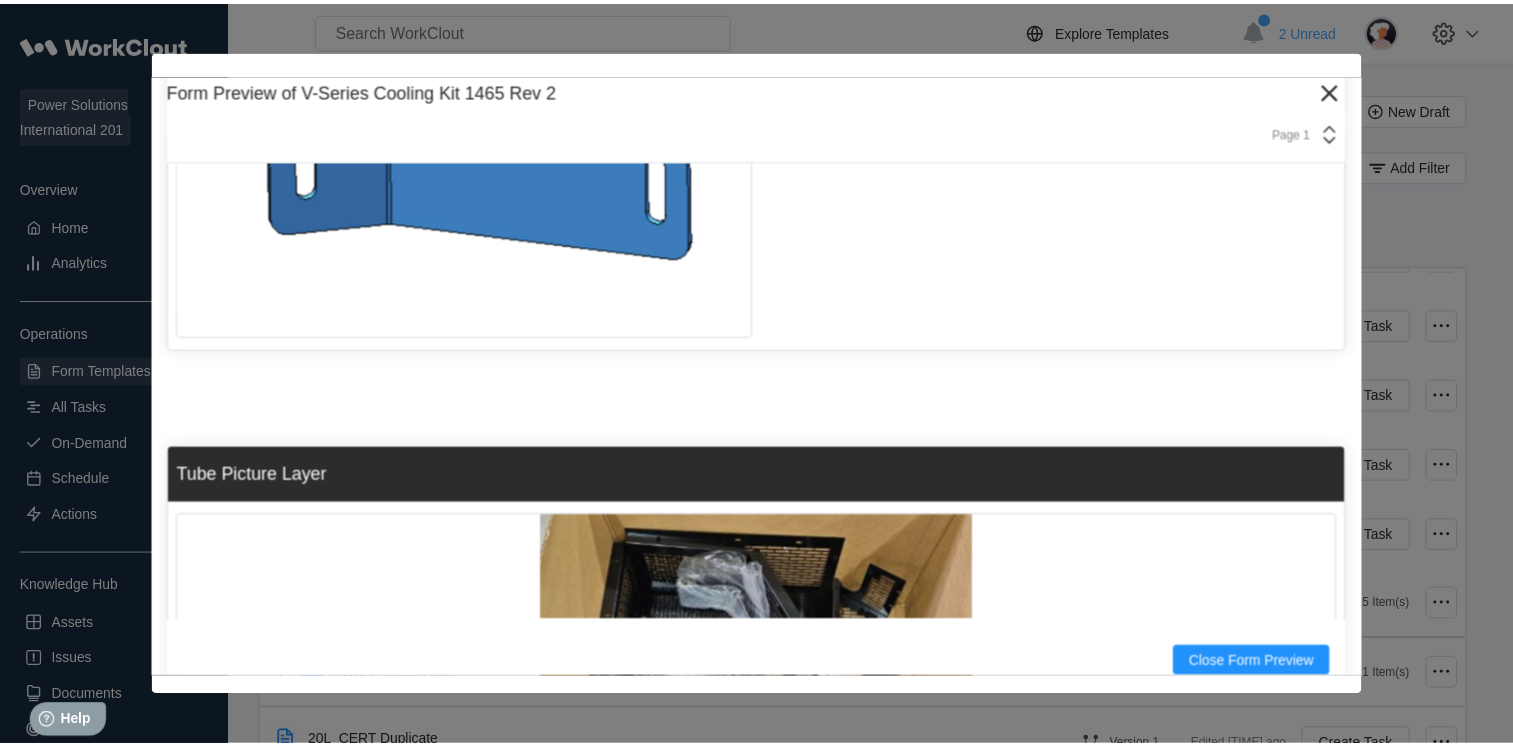 scroll, scrollTop: 13288, scrollLeft: 0, axis: vertical 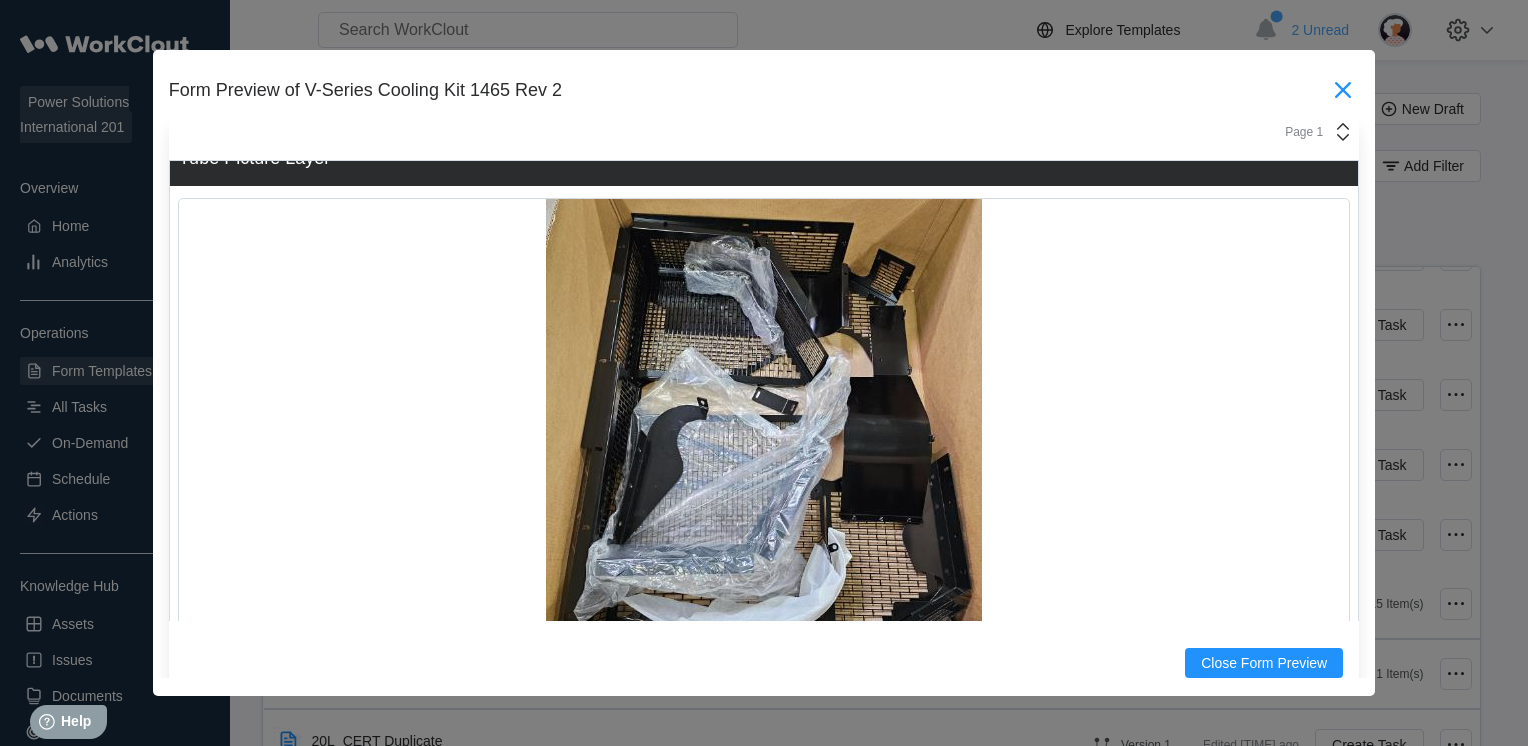 type on "52000175" 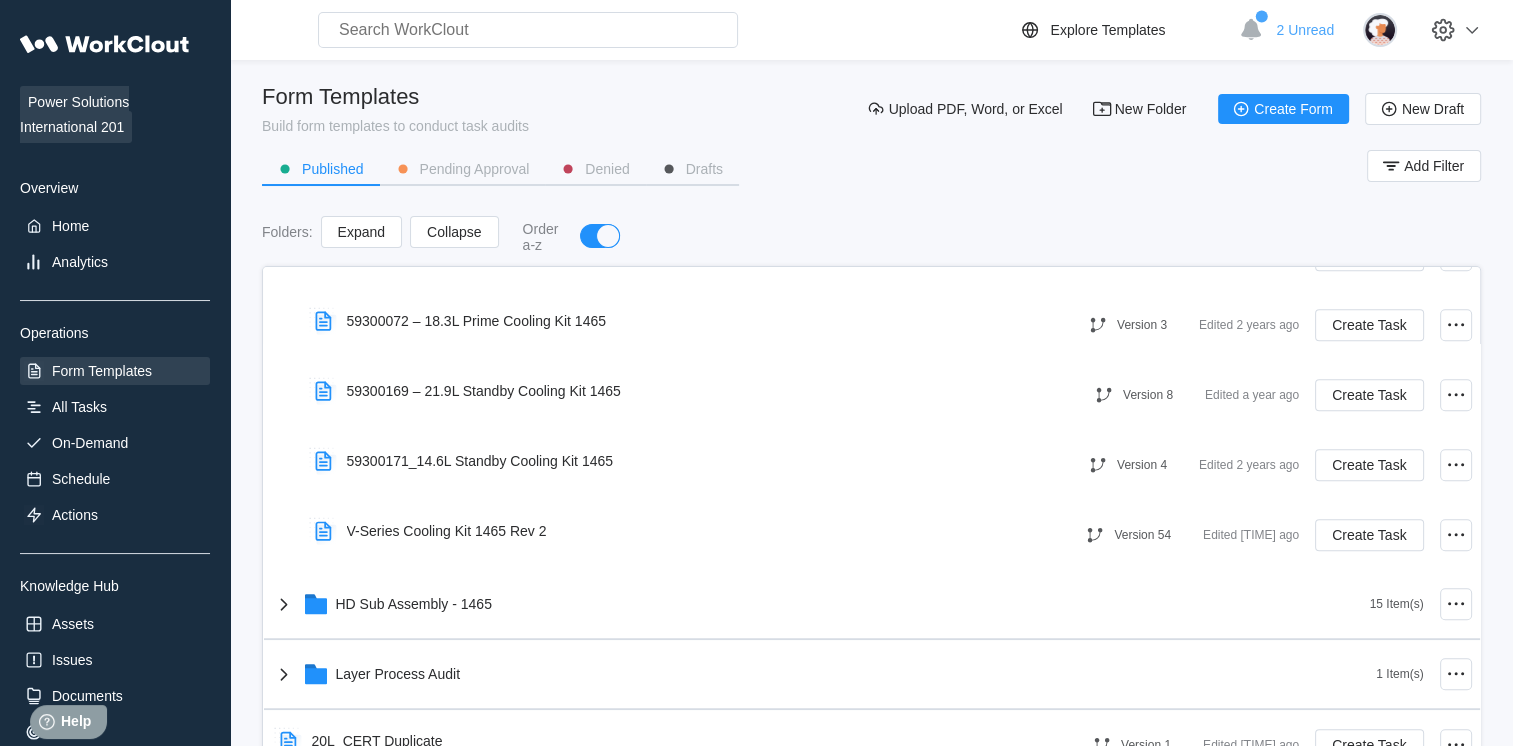 type 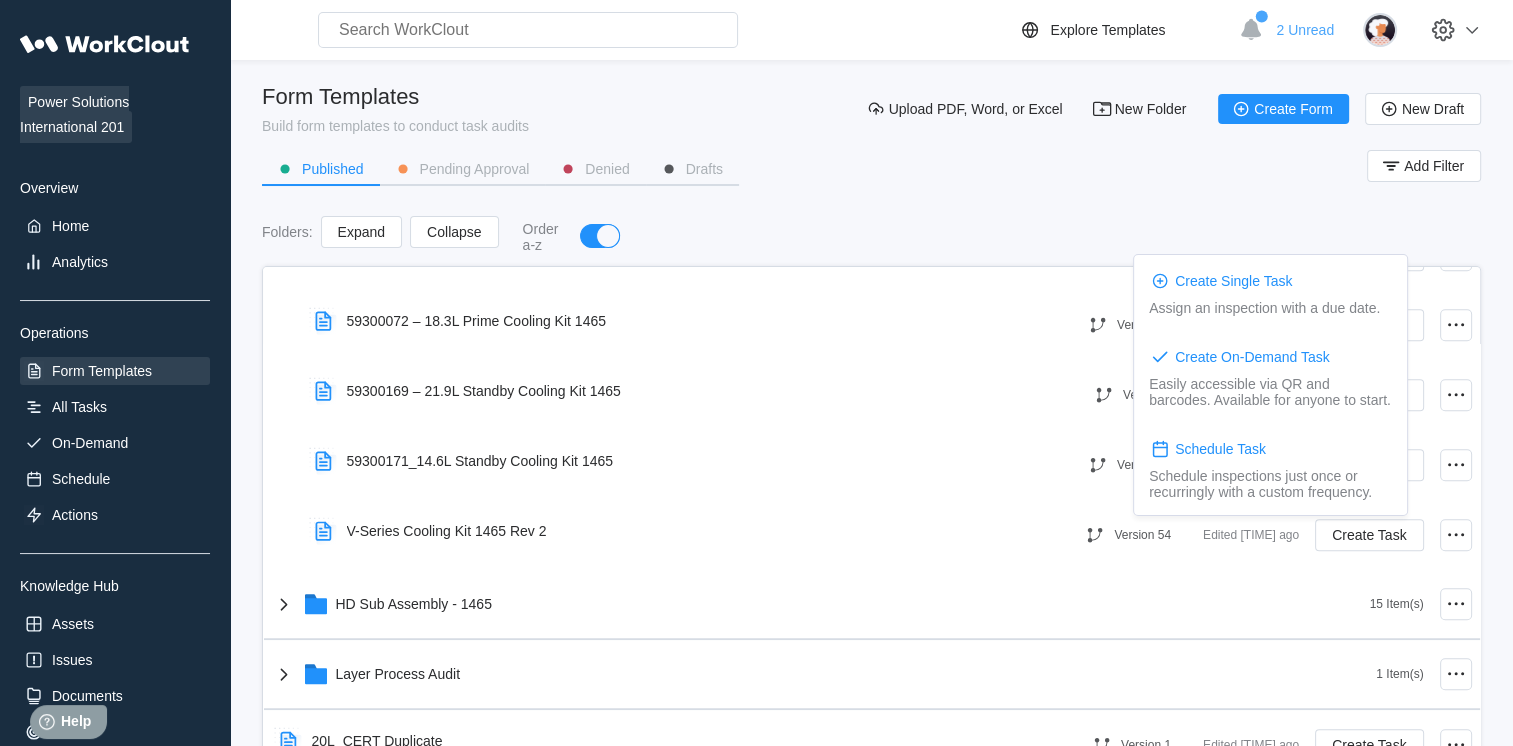 click on "Create Task" at bounding box center [1369, 535] 